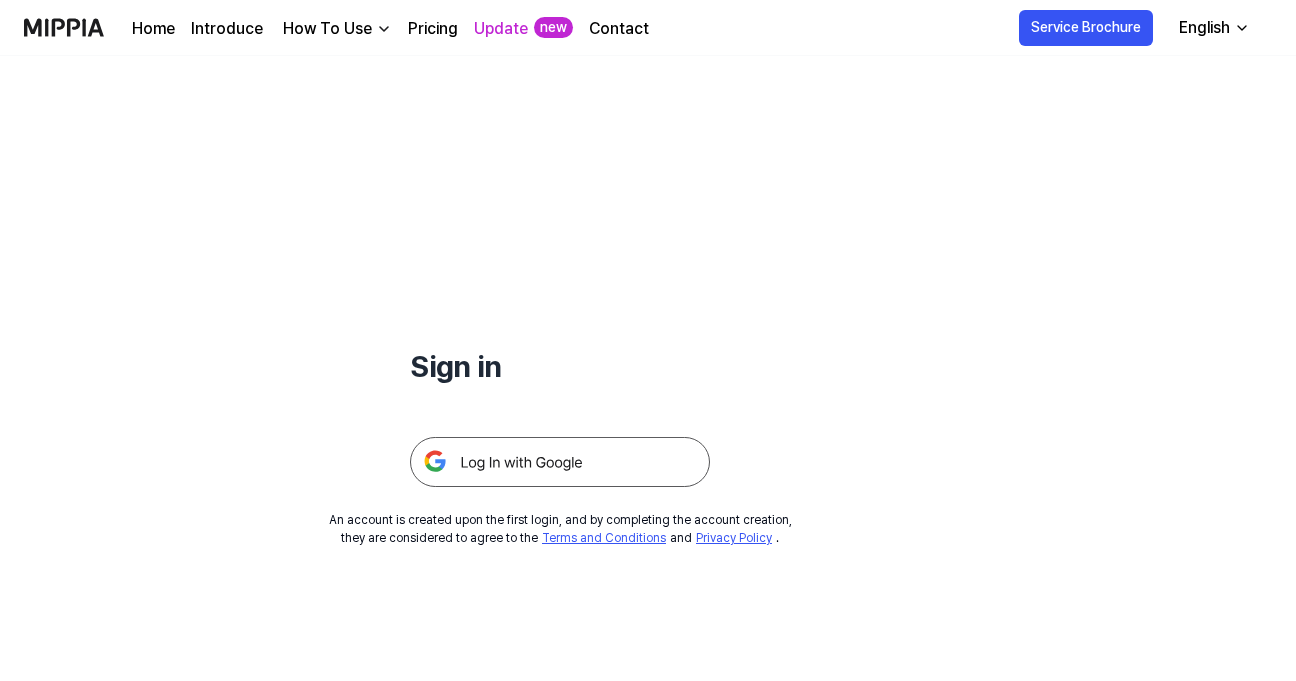 scroll, scrollTop: 0, scrollLeft: 0, axis: both 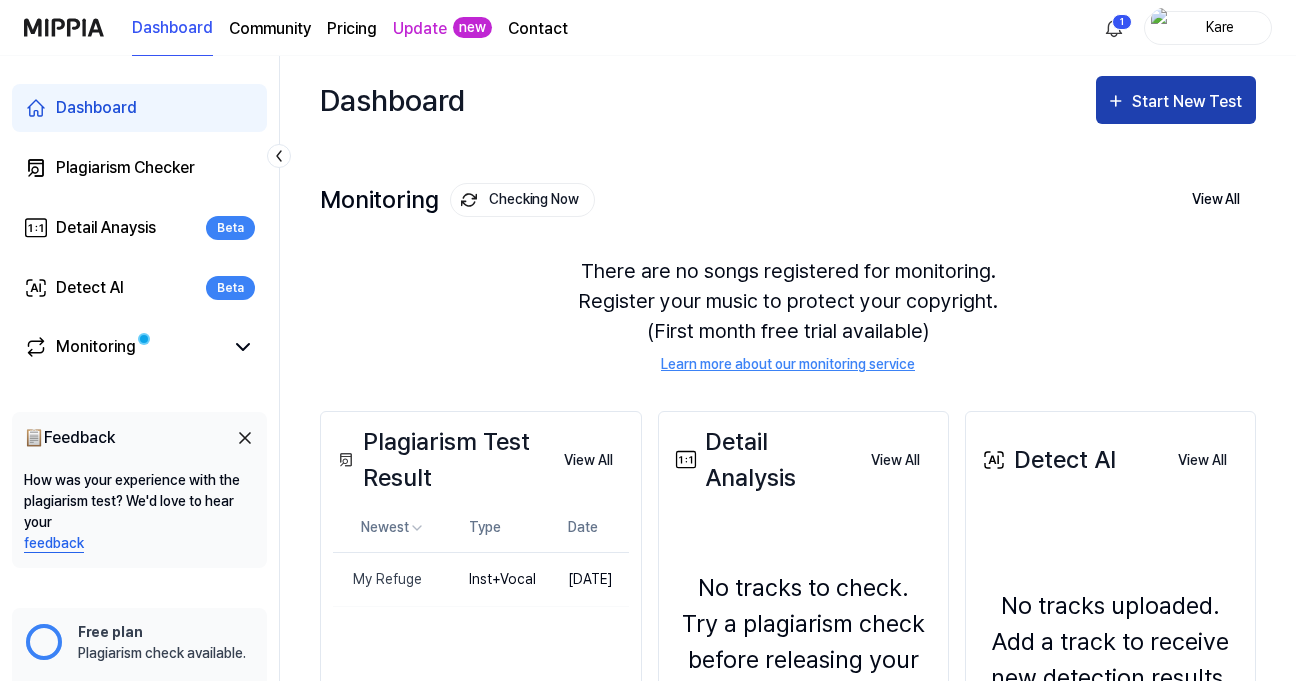 click on "Start New Test" at bounding box center [1189, 102] 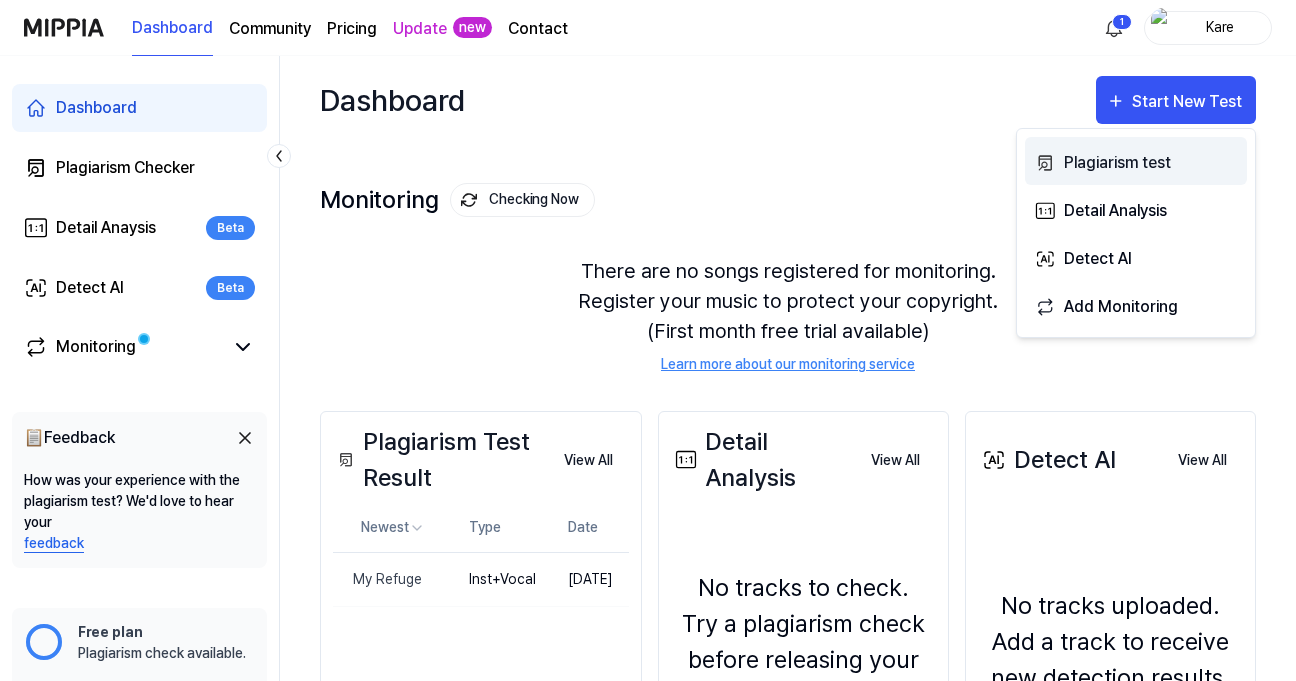 click on "Plagiarism test" at bounding box center [1151, 163] 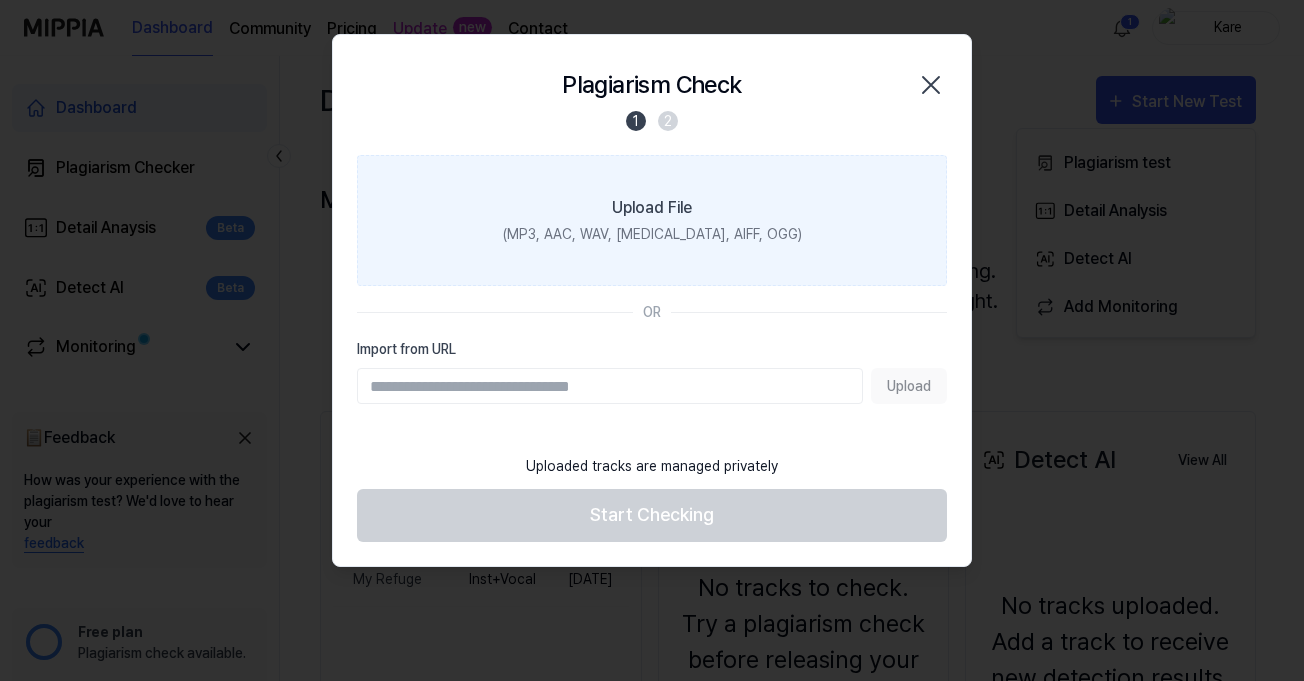 click on "Upload File" at bounding box center [652, 208] 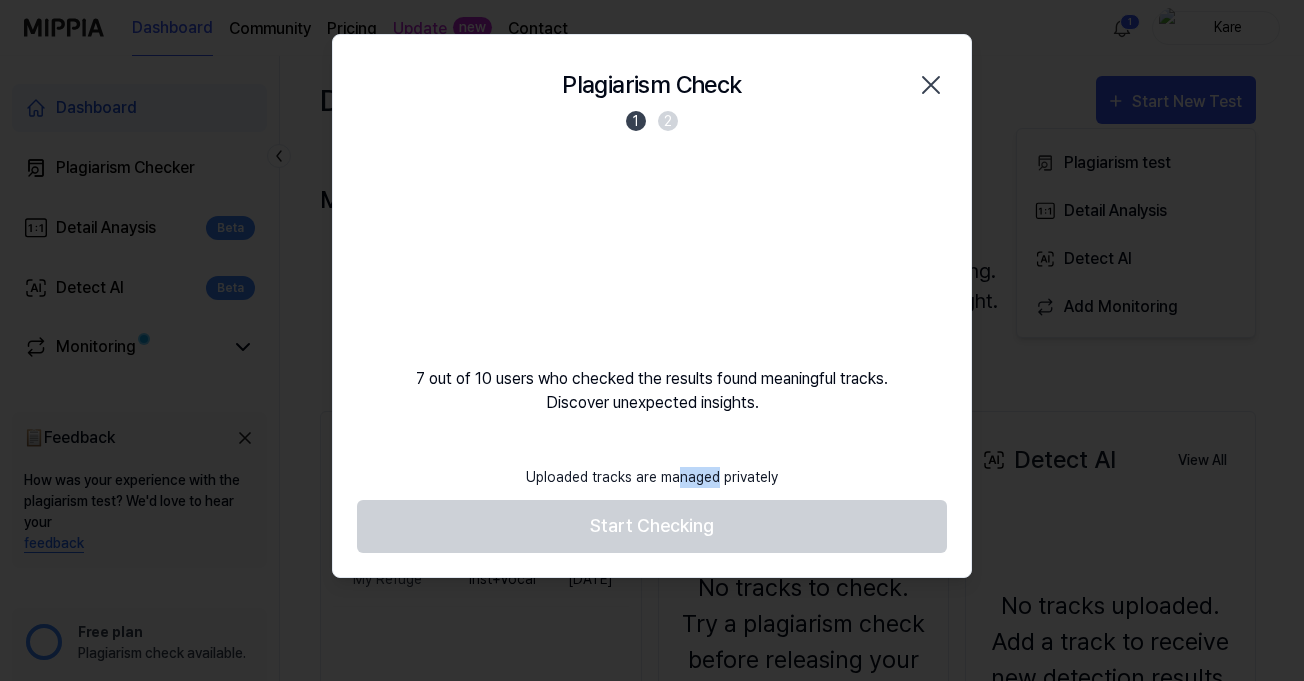 drag, startPoint x: 676, startPoint y: 471, endPoint x: 716, endPoint y: 481, distance: 41.231056 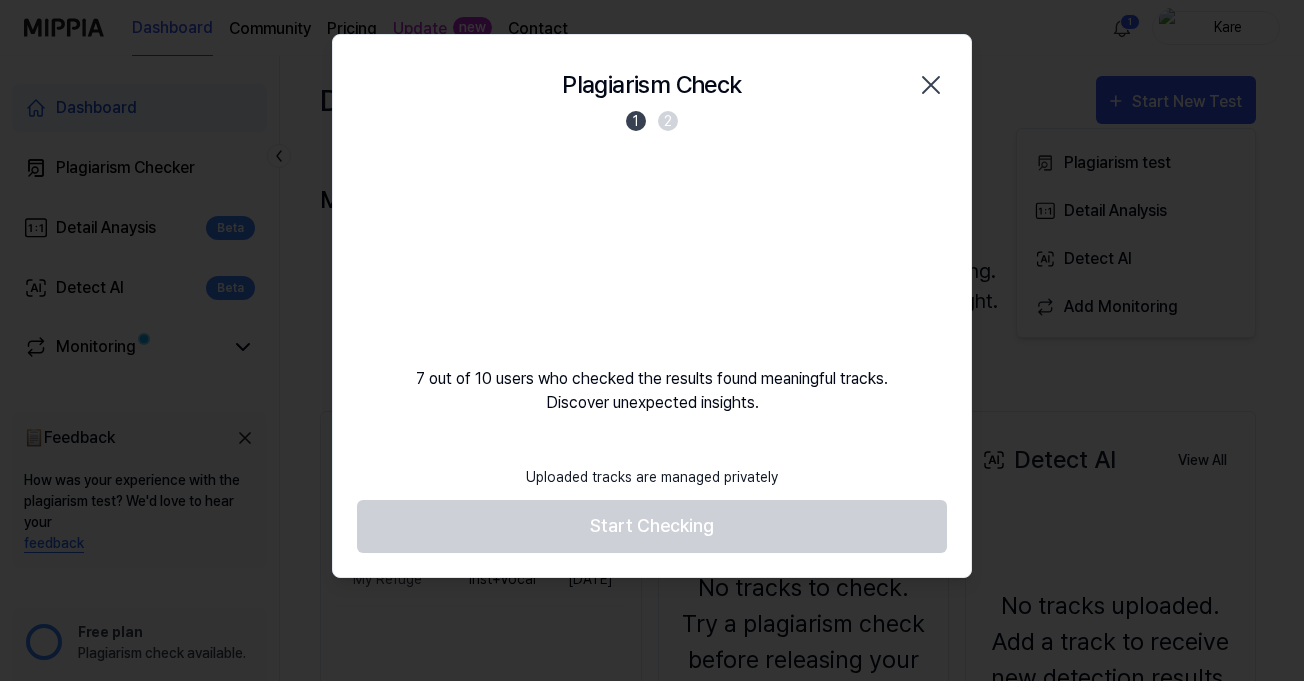 click on "Uploaded tracks are managed privately Start Checking" at bounding box center [652, 504] 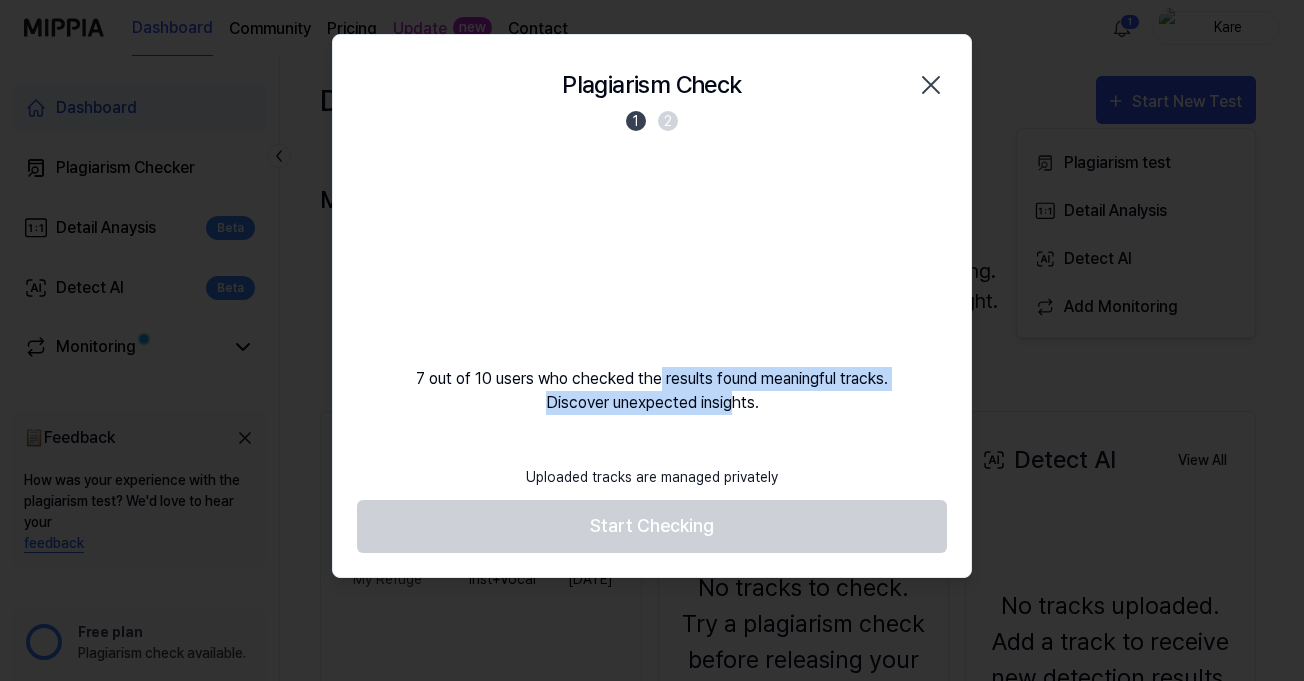 drag, startPoint x: 659, startPoint y: 384, endPoint x: 737, endPoint y: 410, distance: 82.219215 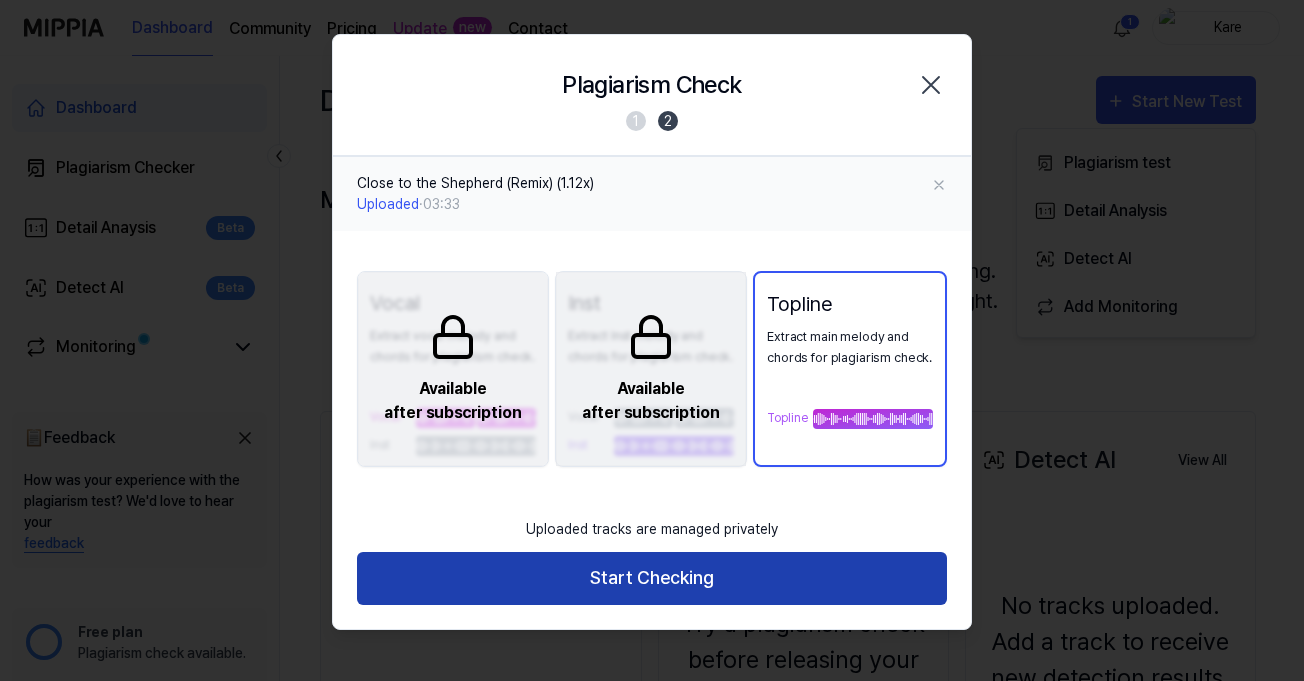 click on "Start Checking" at bounding box center (652, 578) 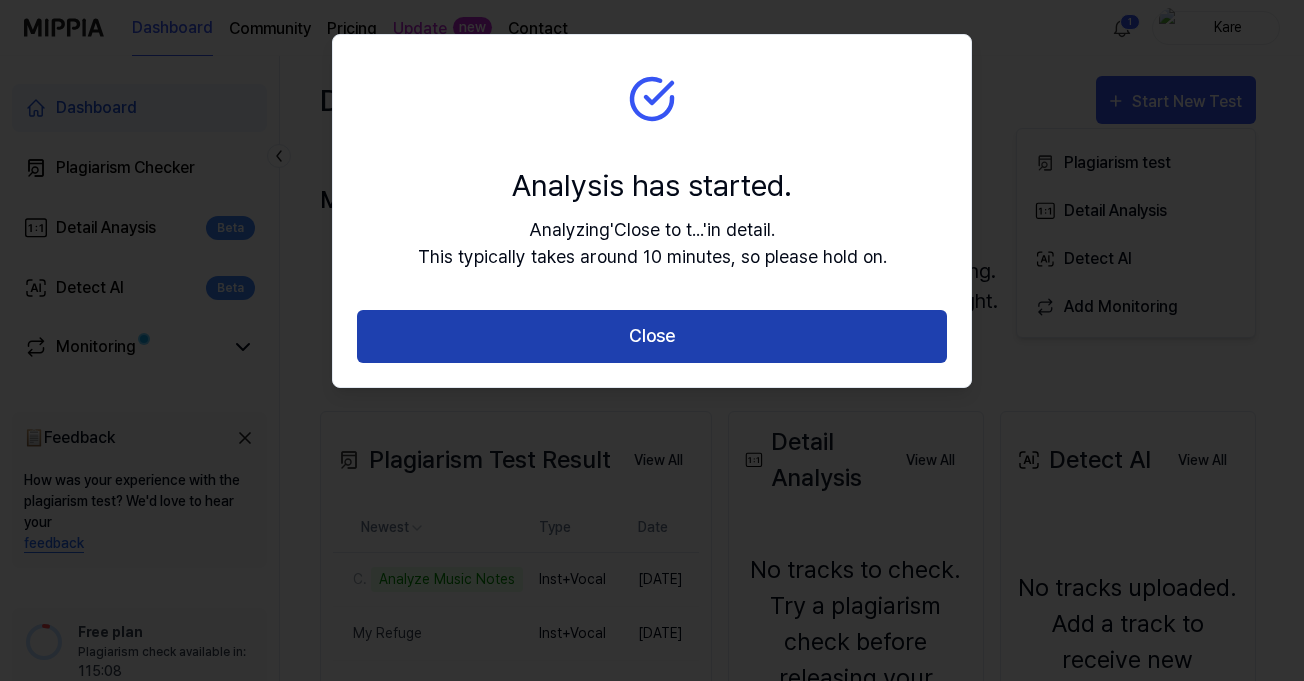click on "Close" at bounding box center [652, 336] 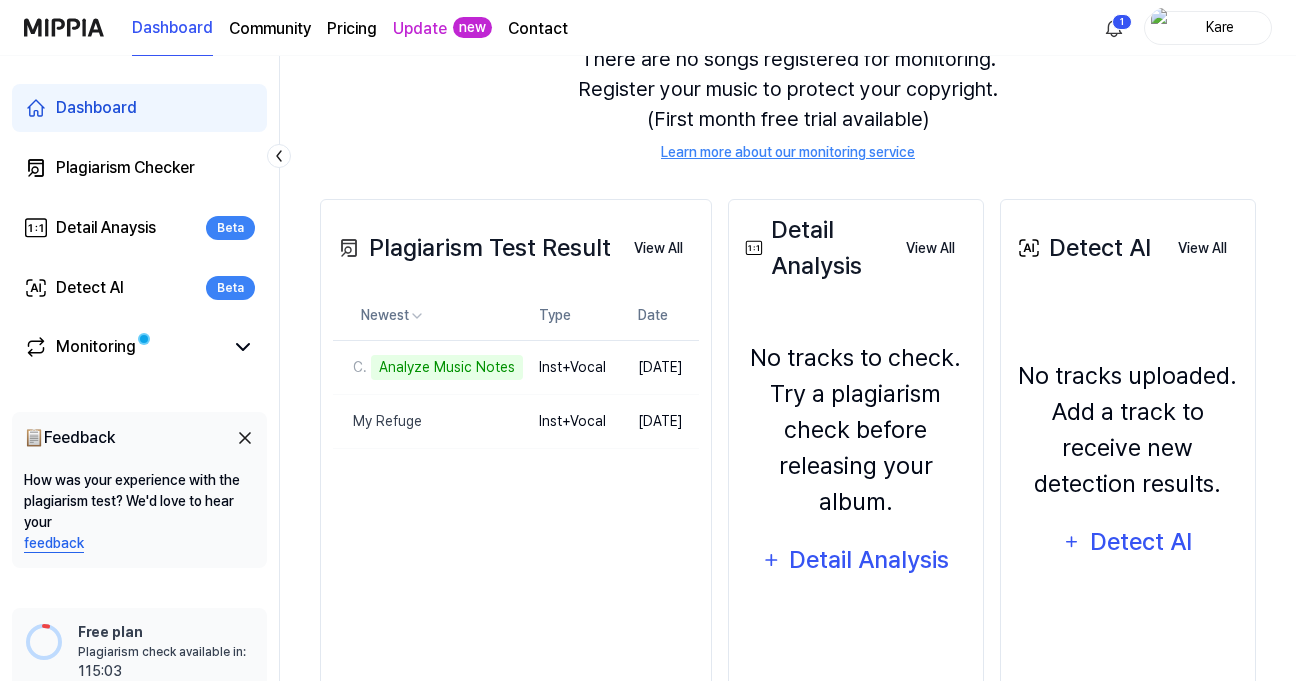 scroll, scrollTop: 238, scrollLeft: 0, axis: vertical 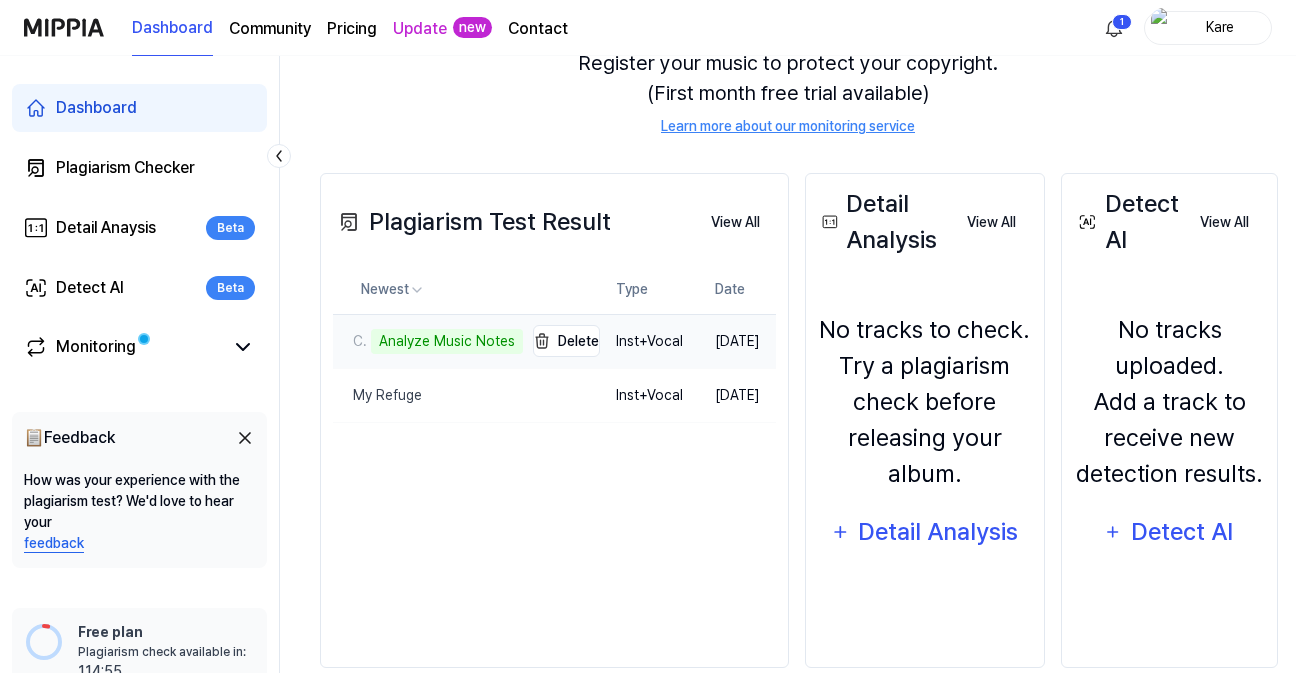 click on "Analyze Music Notes" at bounding box center [447, 341] 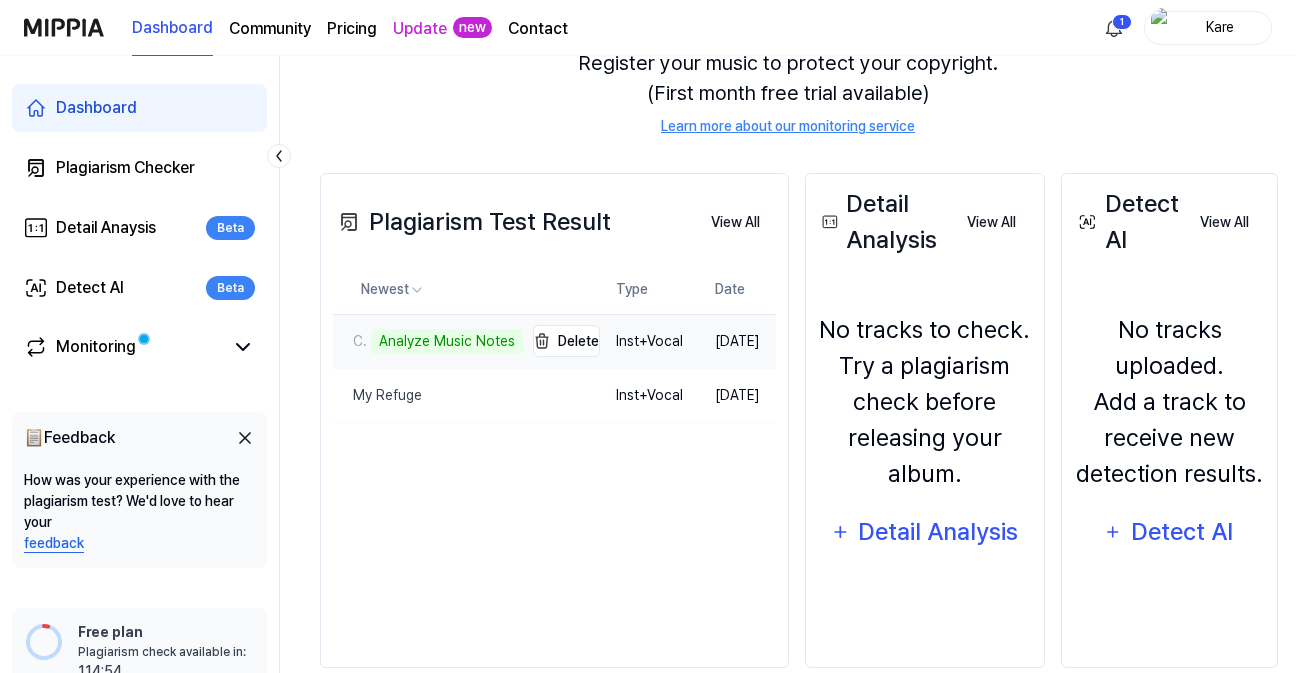 click on "Analyze Music Notes" at bounding box center [447, 341] 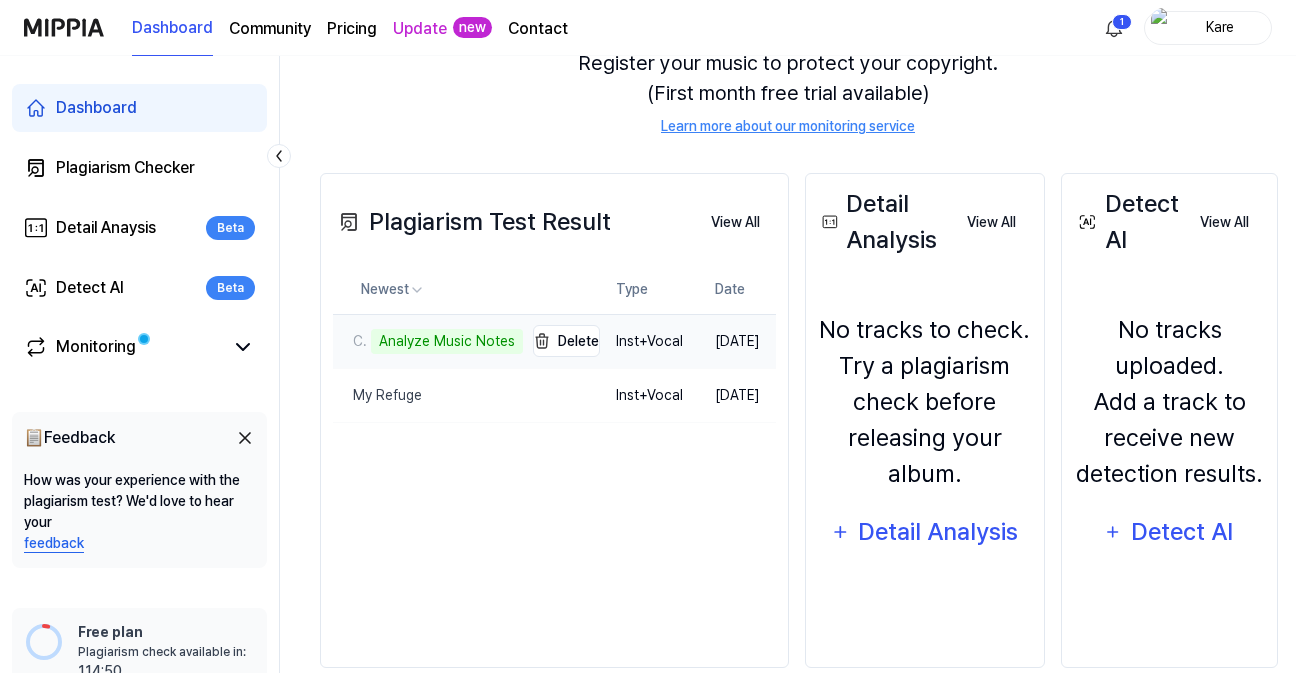 click on "Analyze Music Notes" at bounding box center [447, 341] 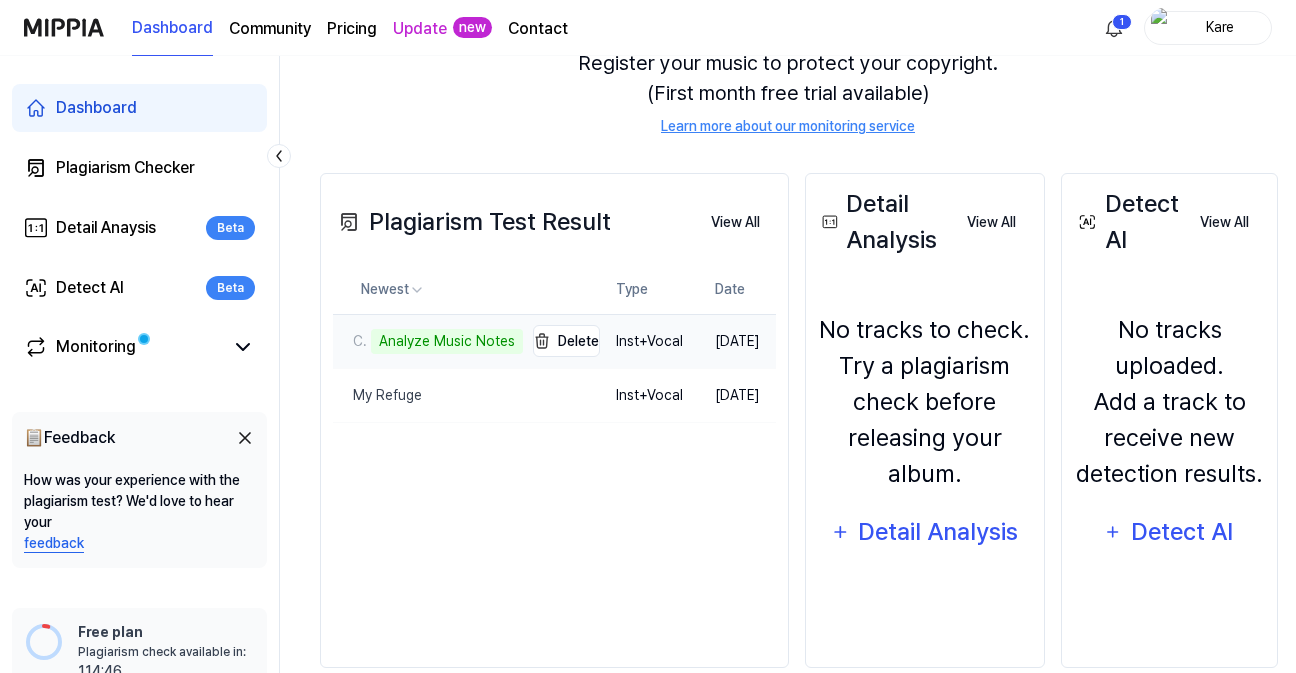 click on "Analyze Music Notes" at bounding box center [447, 341] 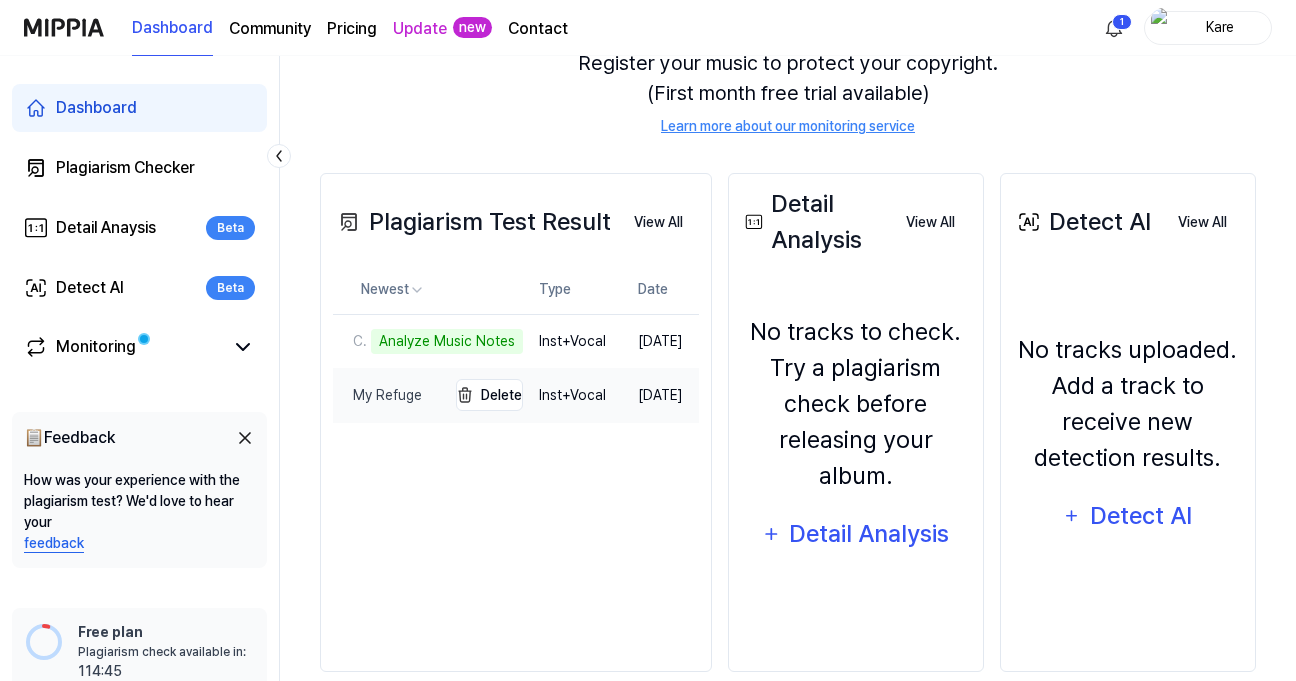 click on "My Refuge" at bounding box center (377, 395) 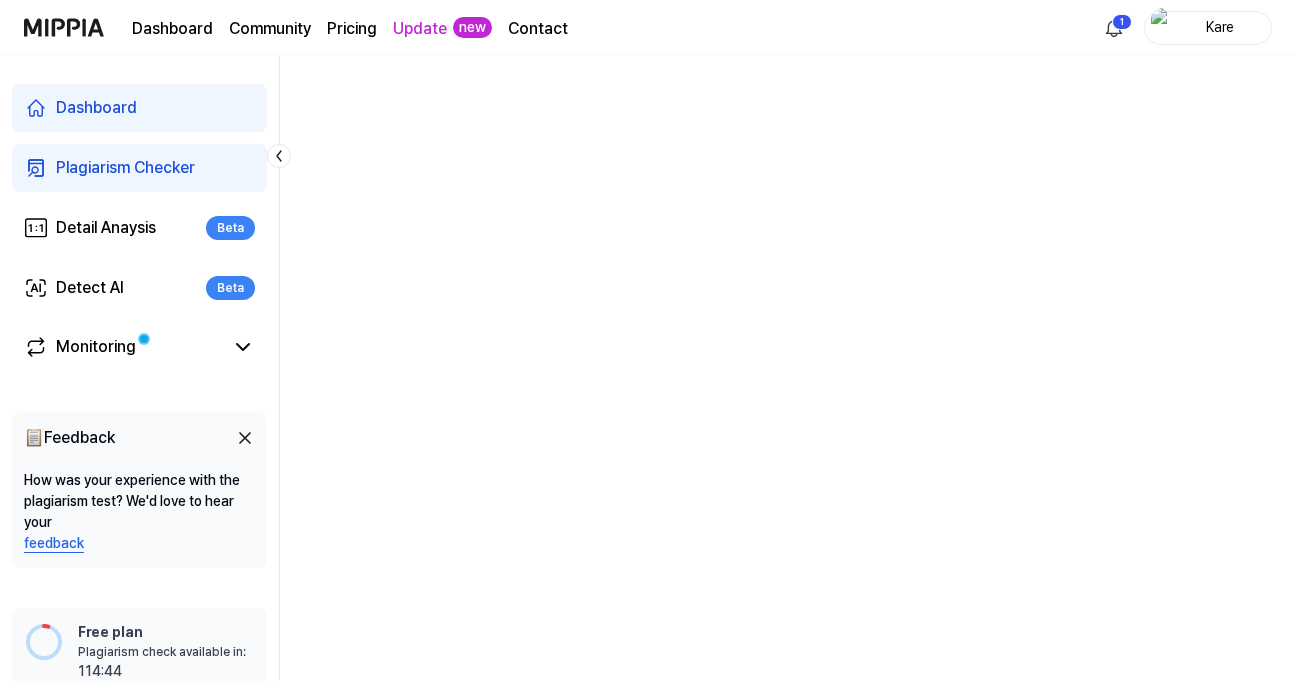 scroll, scrollTop: 0, scrollLeft: 0, axis: both 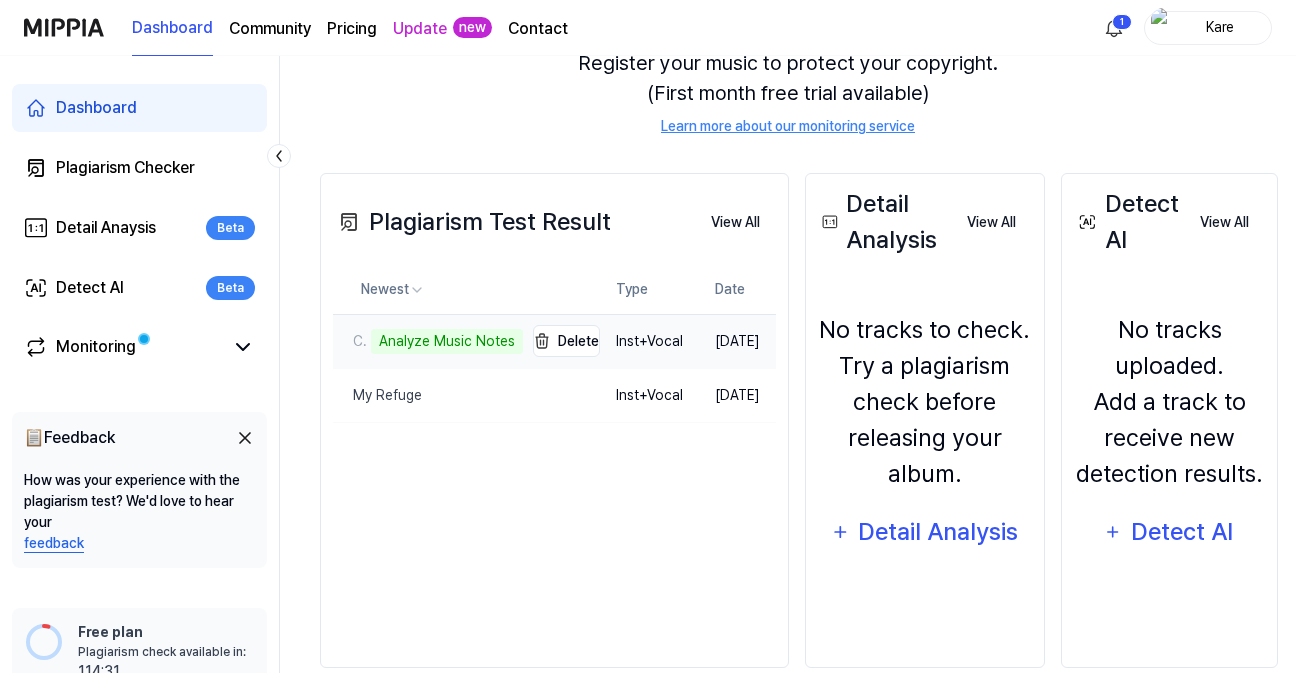 click on "Analyze Music Notes" at bounding box center [447, 341] 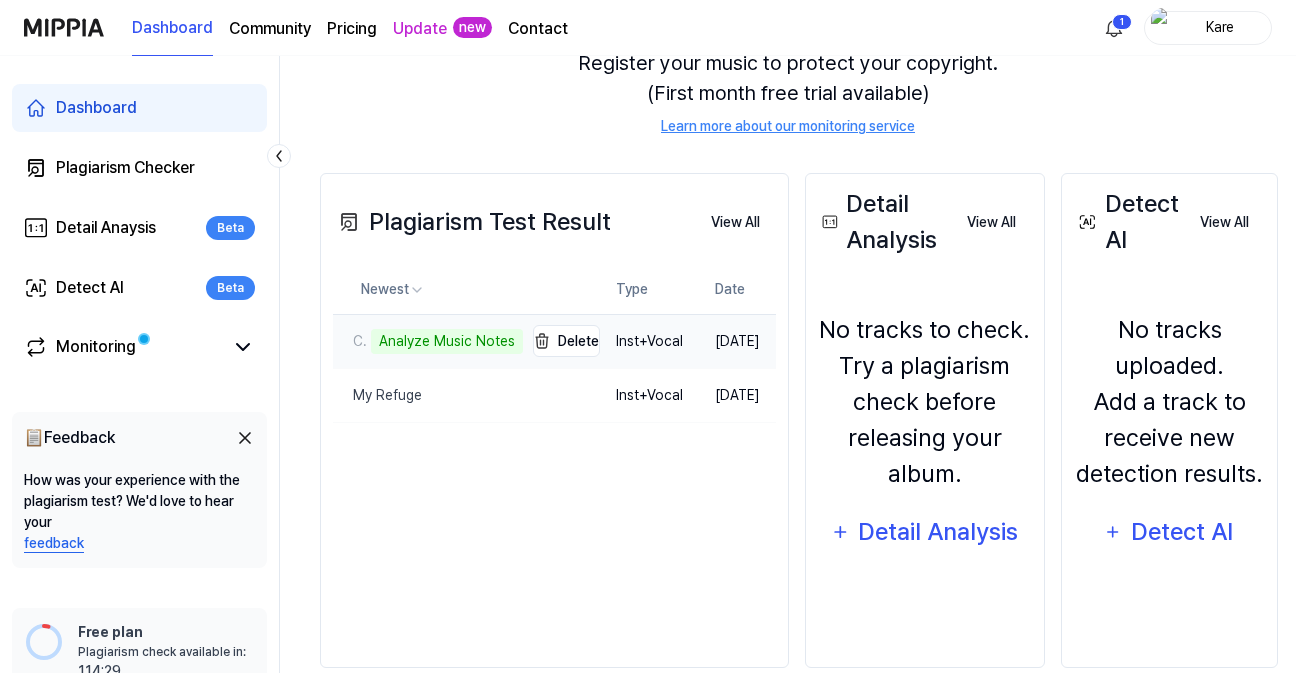 click on "Analyze Music Notes" at bounding box center (447, 341) 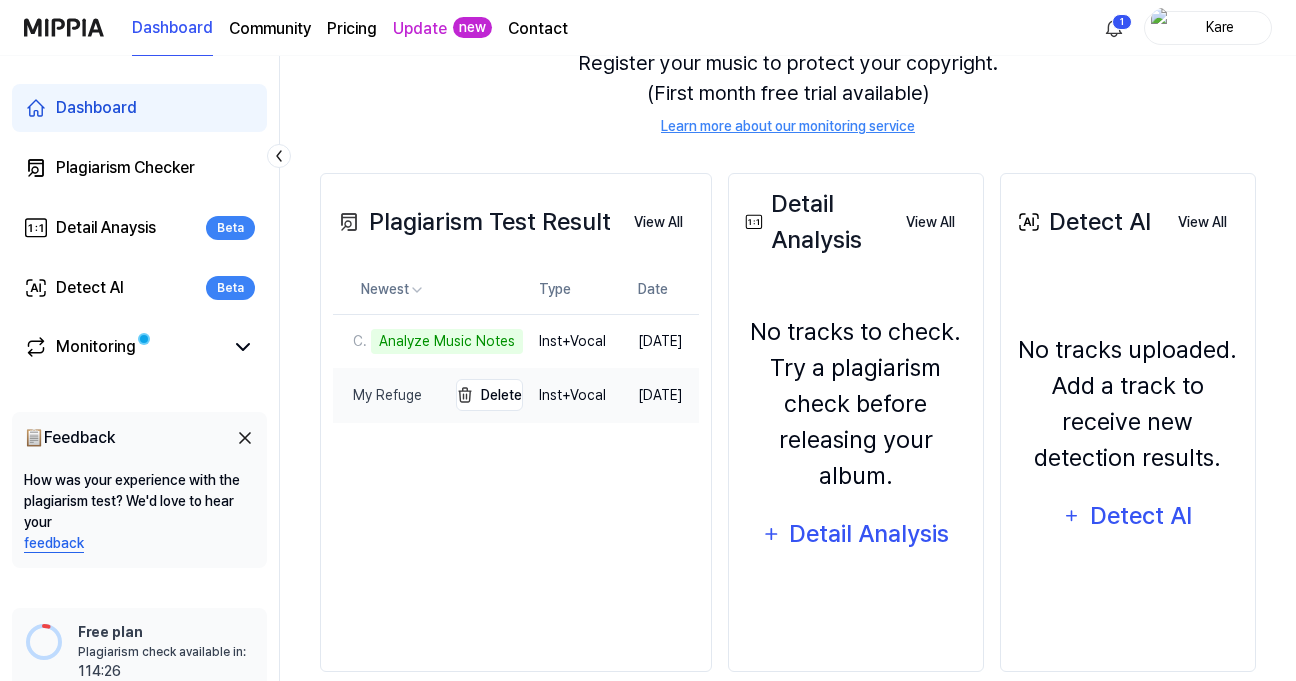 click on "My Refuge" at bounding box center [377, 395] 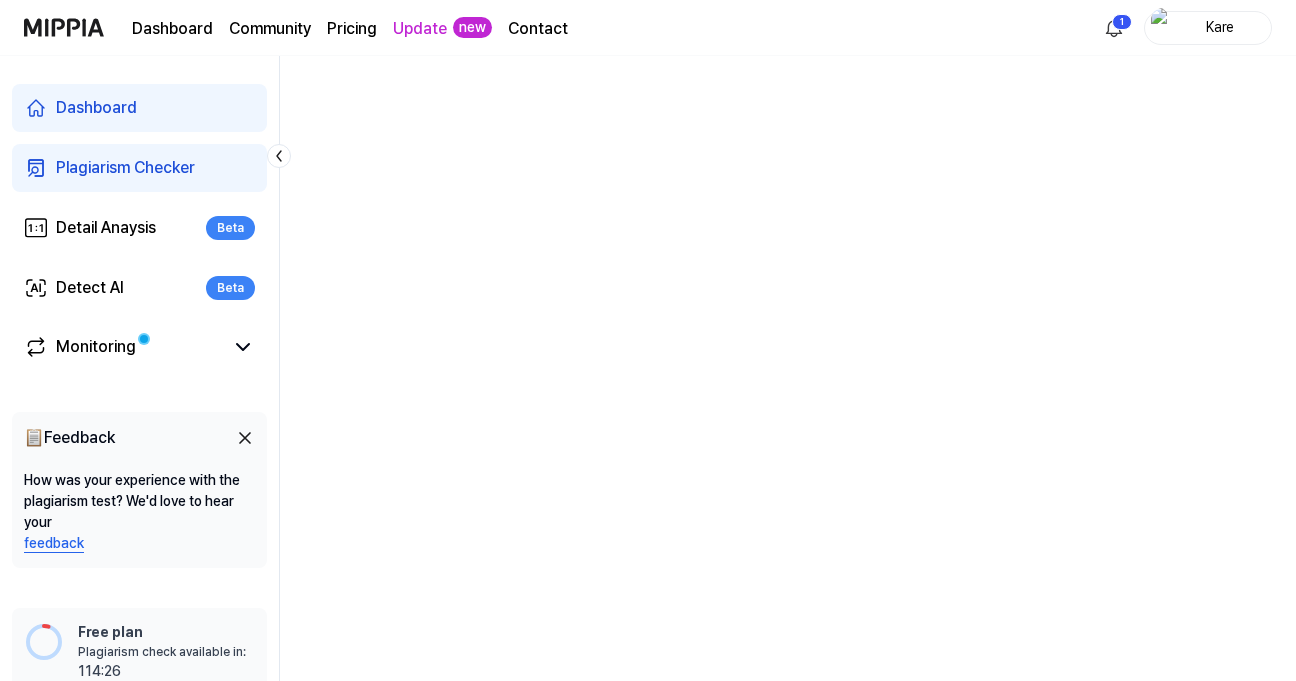 scroll, scrollTop: 0, scrollLeft: 0, axis: both 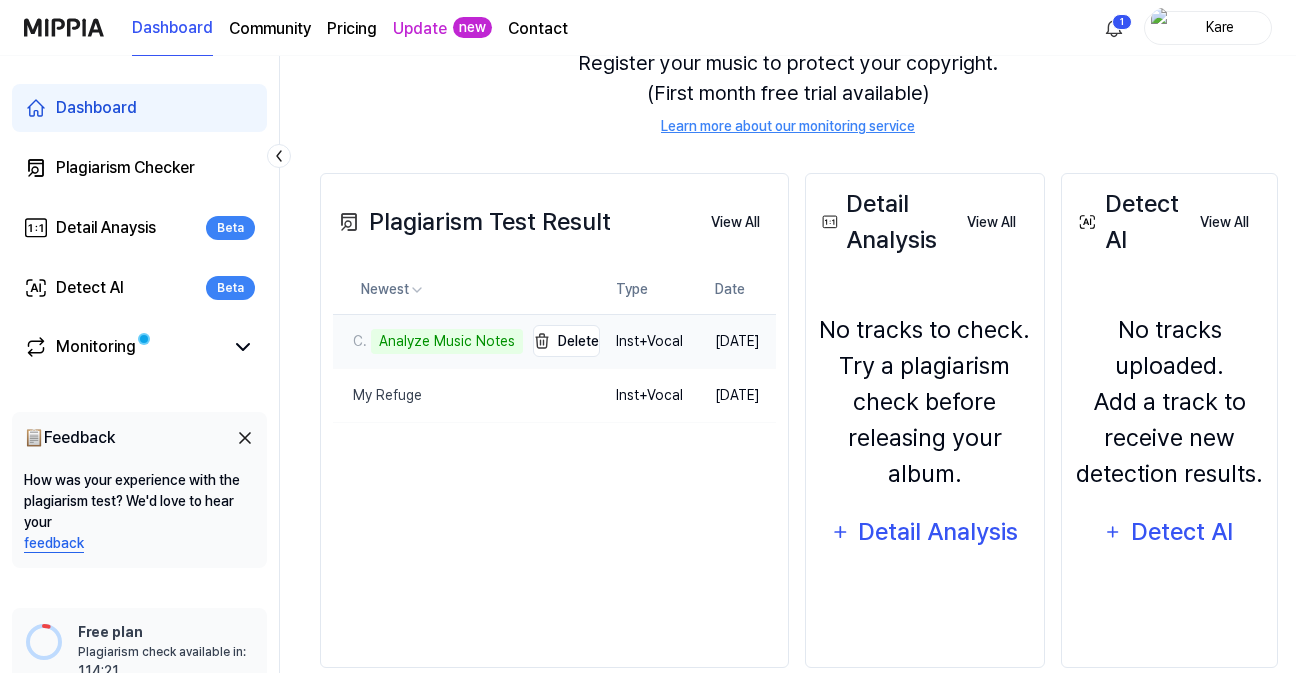 click on "Analyze Music Notes" at bounding box center [447, 341] 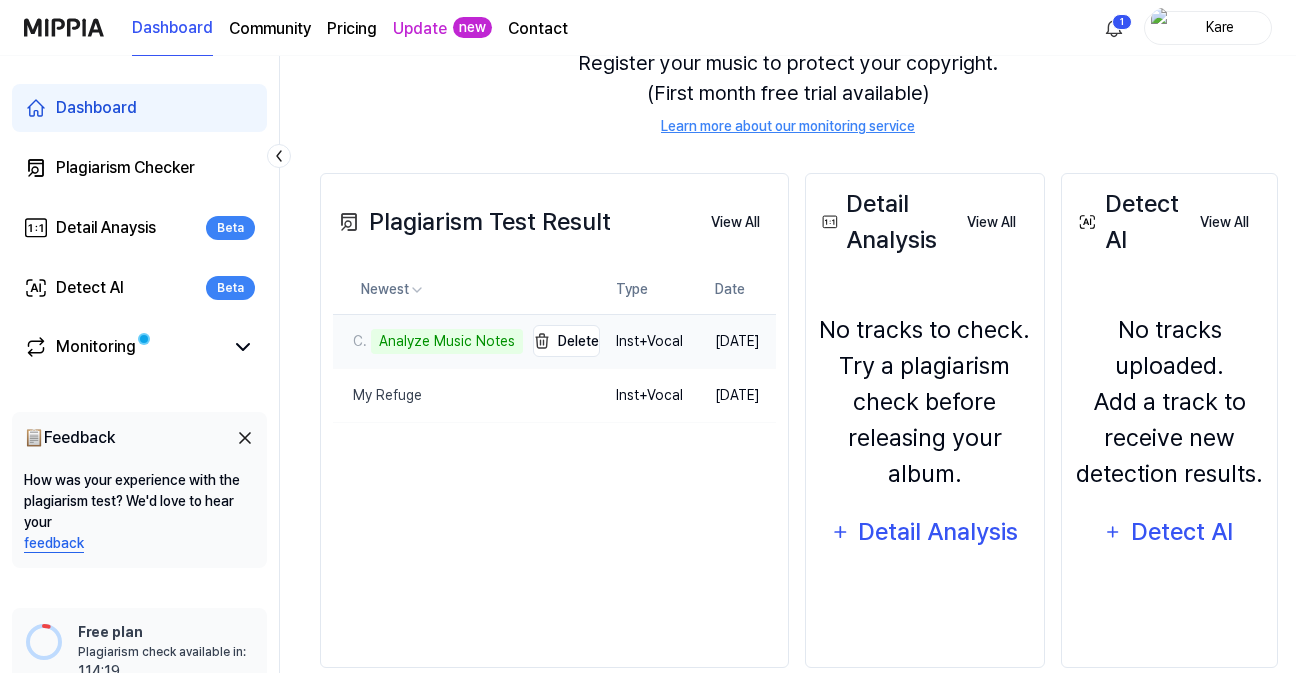 click on "Close to the Shepherd  (Remix) (1.12x)" at bounding box center (349, 341) 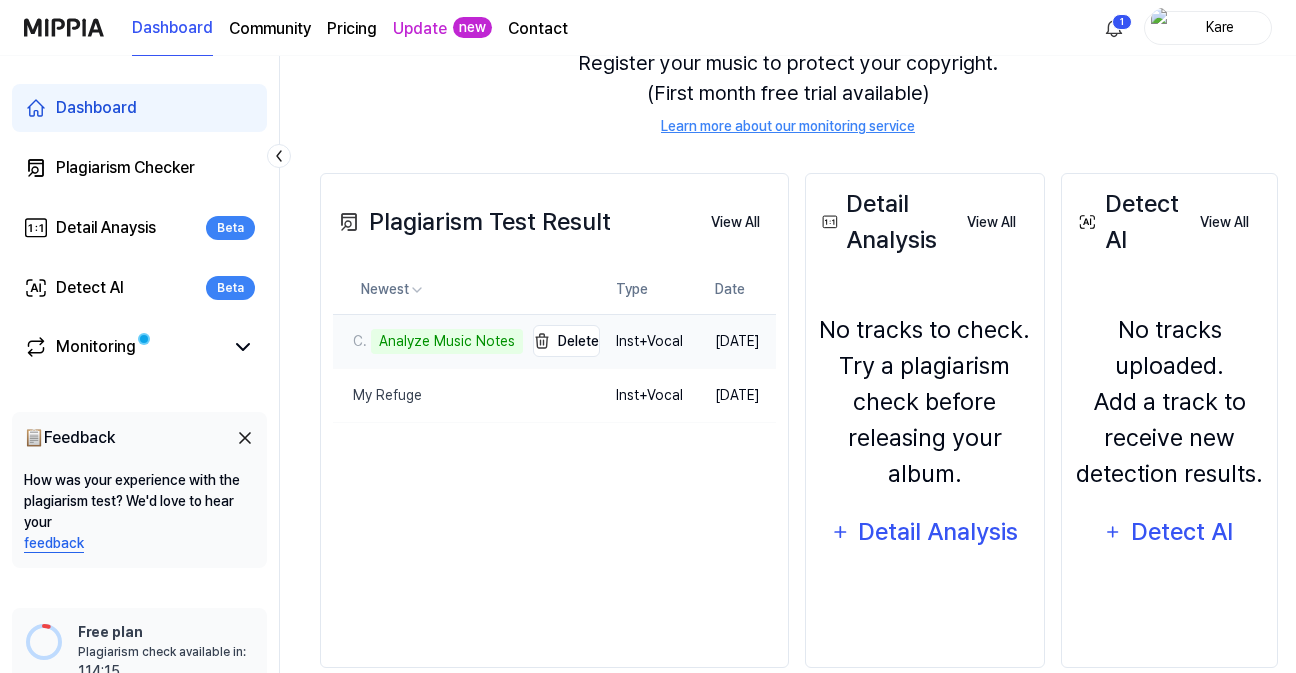 click on "Analyze Music Notes" at bounding box center [447, 341] 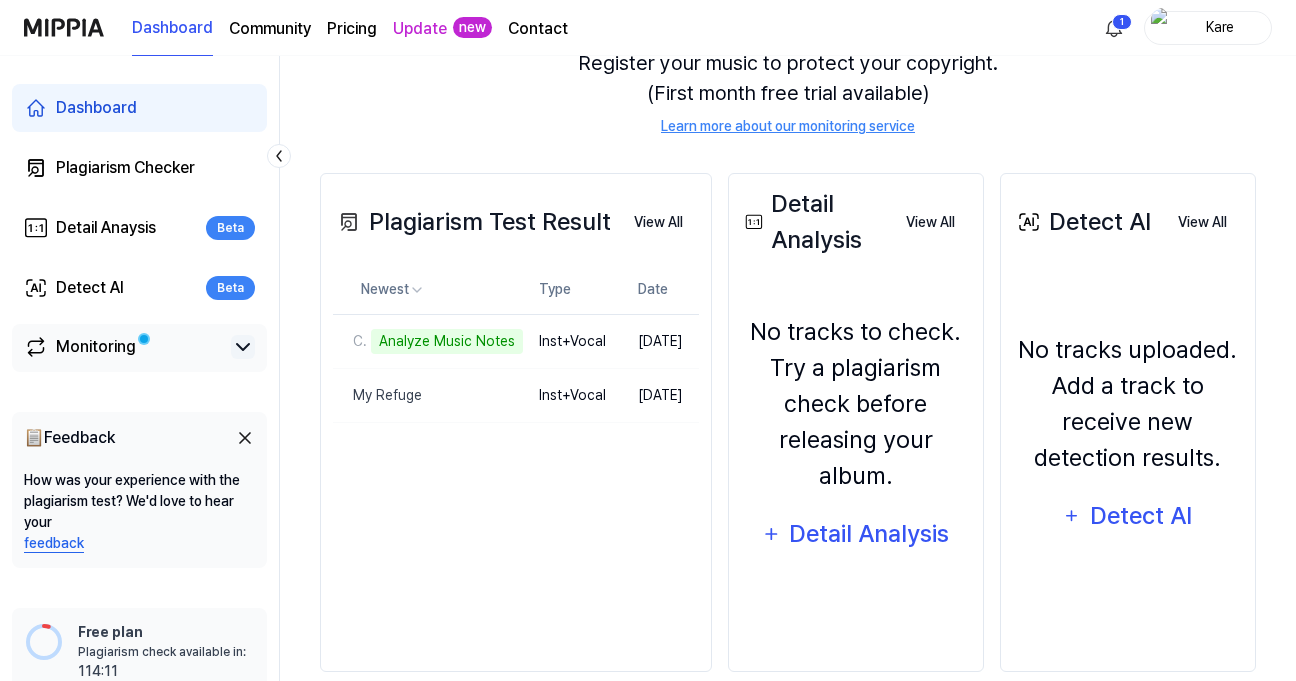 click 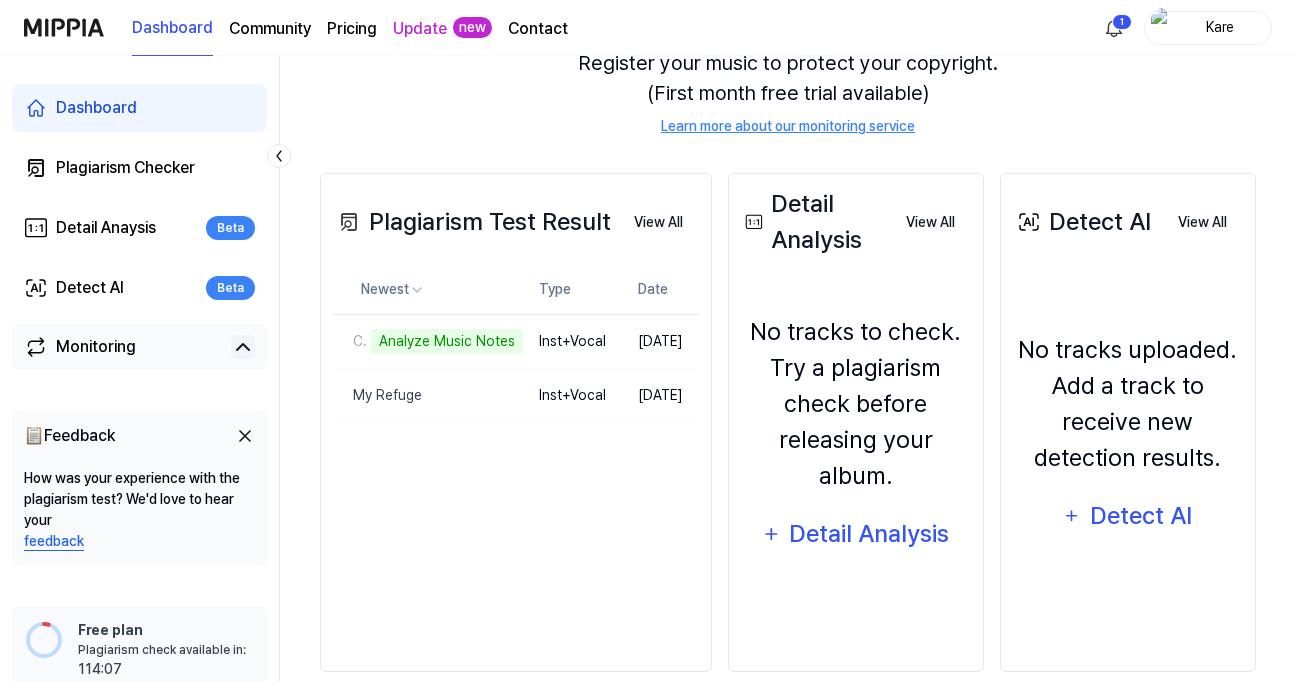 click 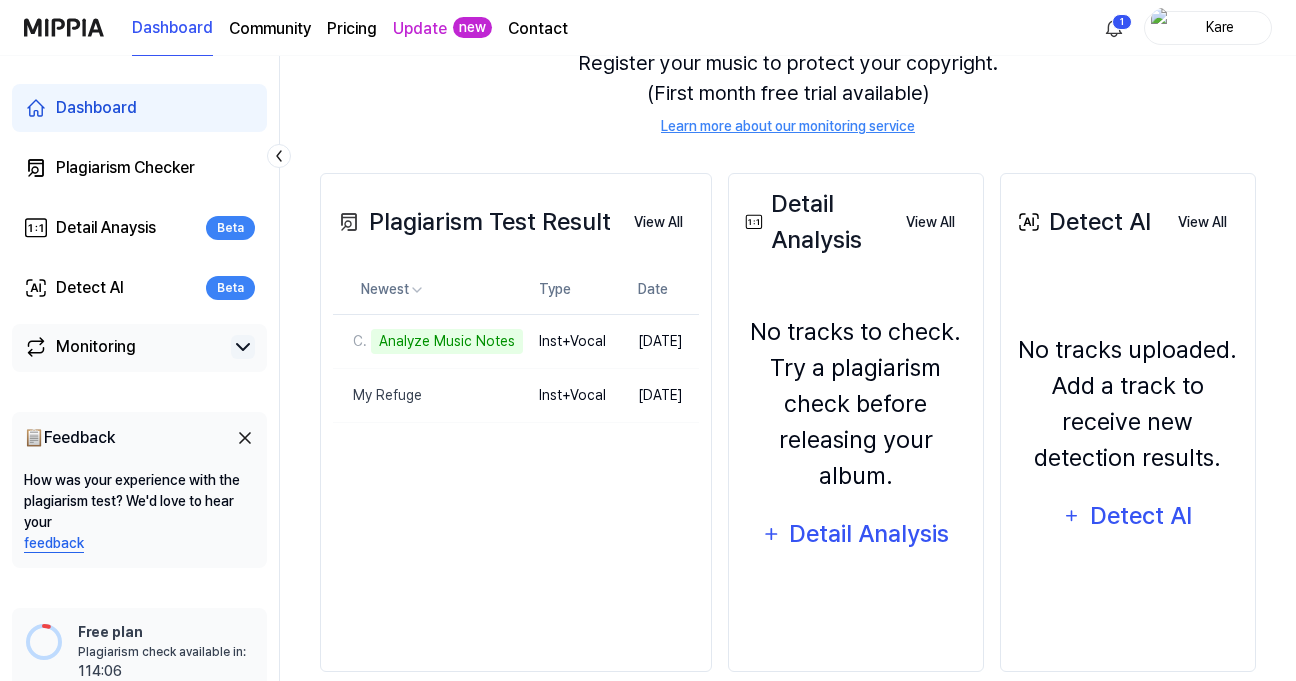 click 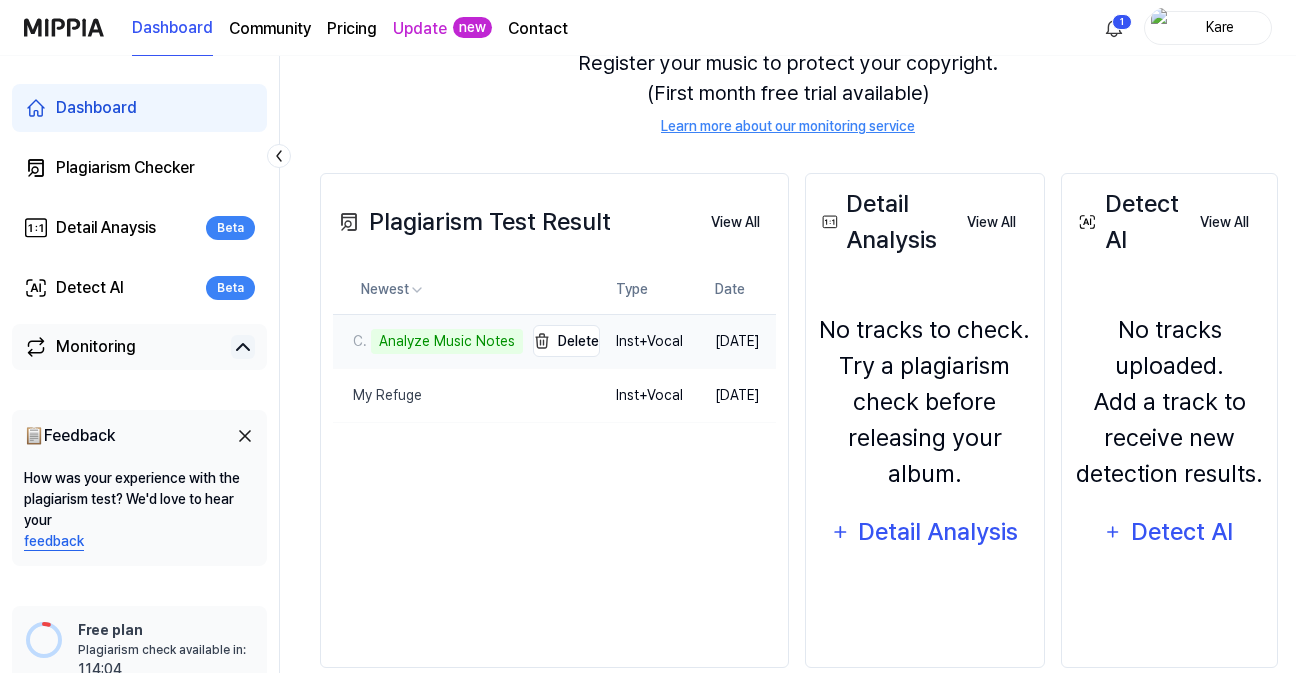 click on "Analyze Music Notes" at bounding box center [447, 341] 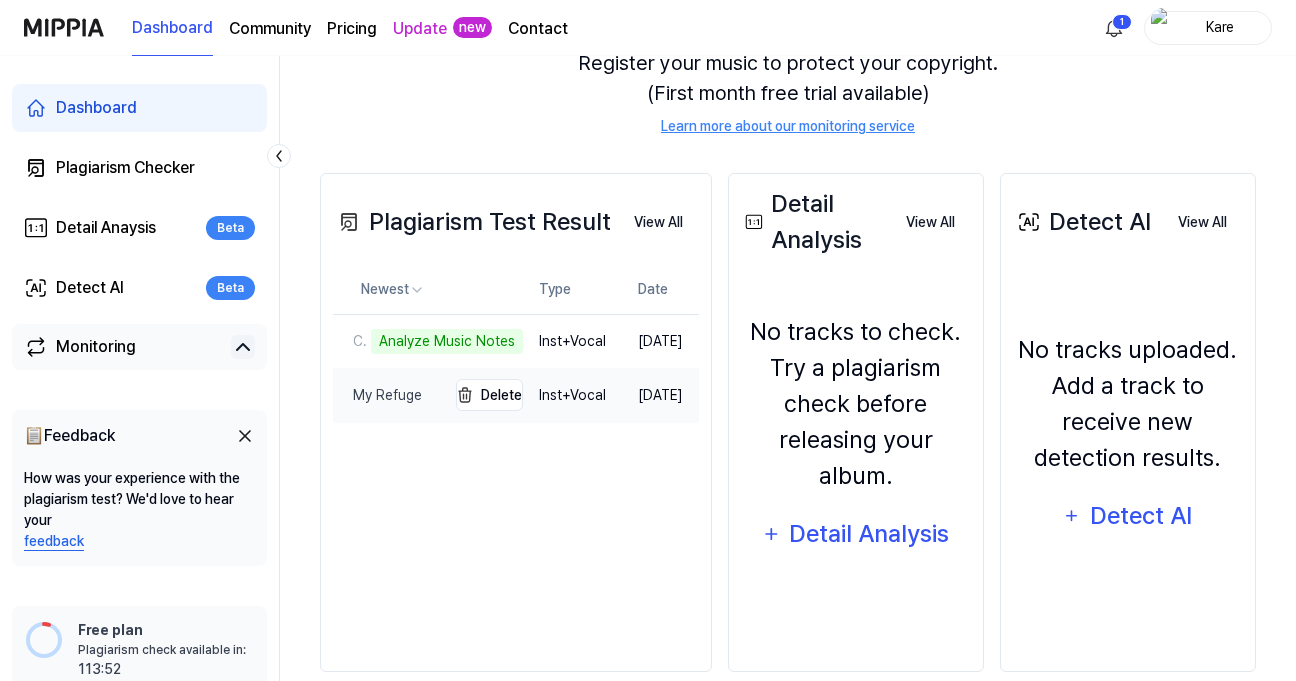 click on "My Refuge" at bounding box center [377, 395] 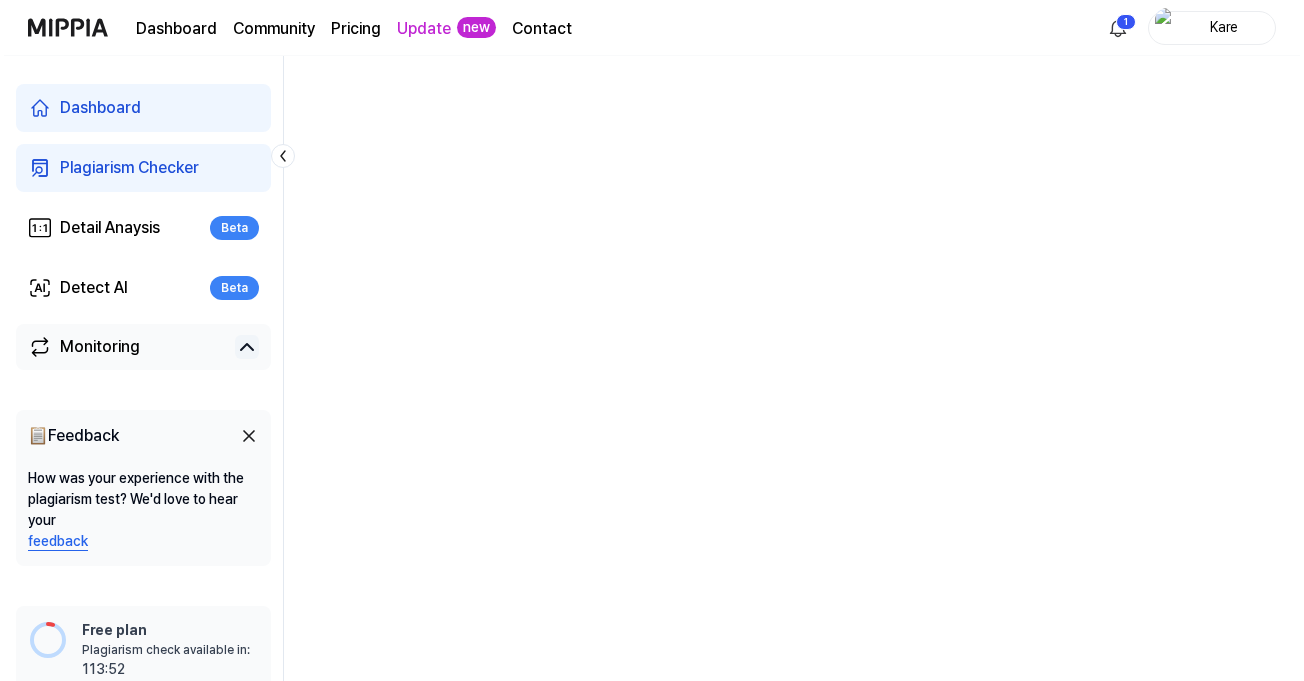scroll, scrollTop: 0, scrollLeft: 0, axis: both 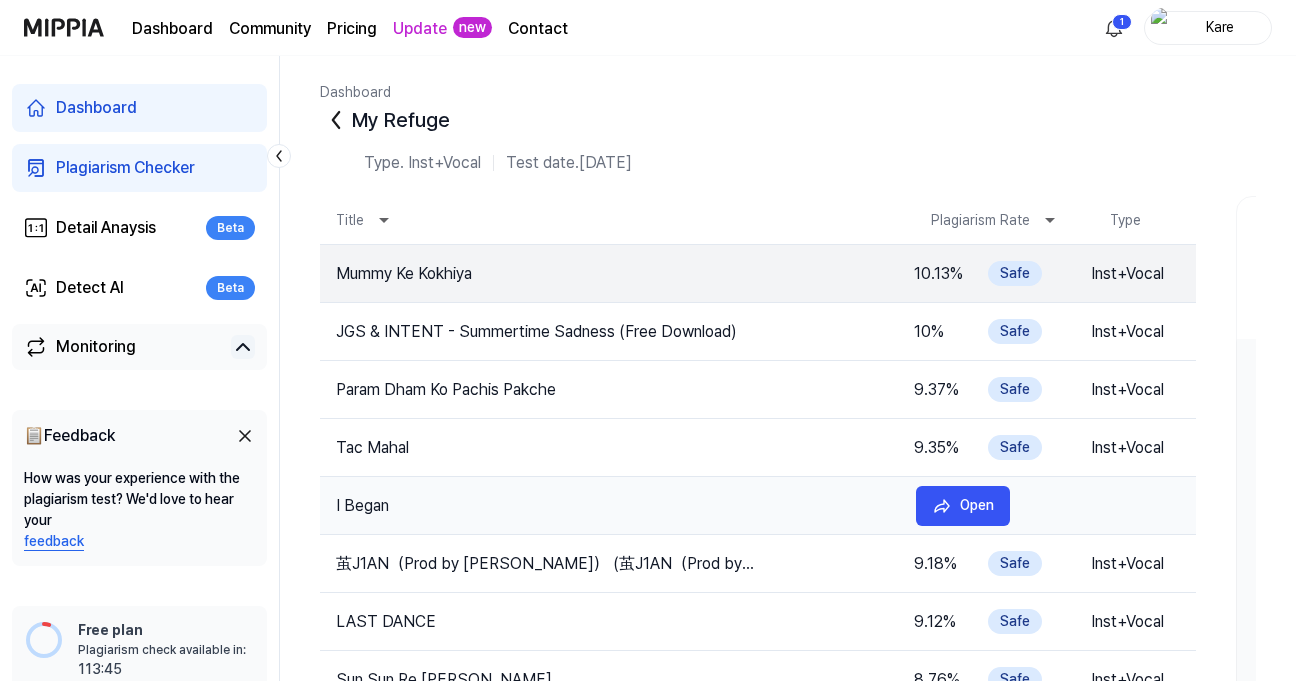 click on "I Began" at bounding box center [610, 506] 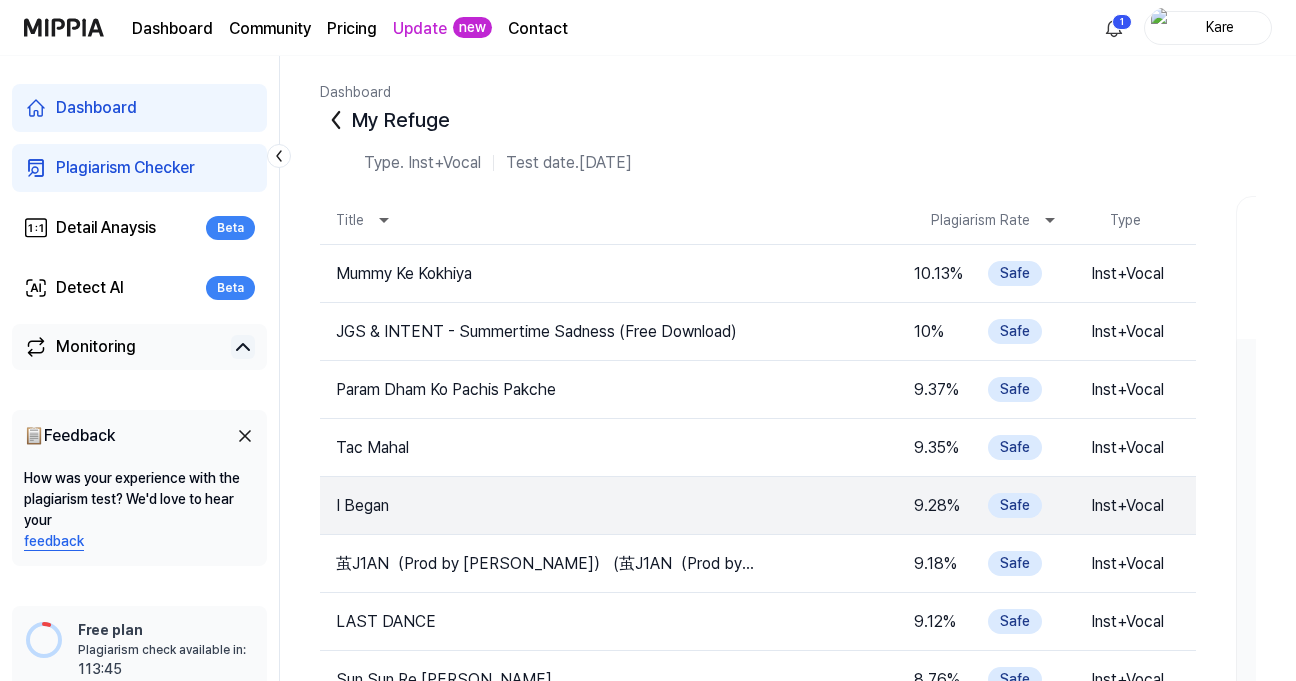 click on "I Began" at bounding box center (601, 506) 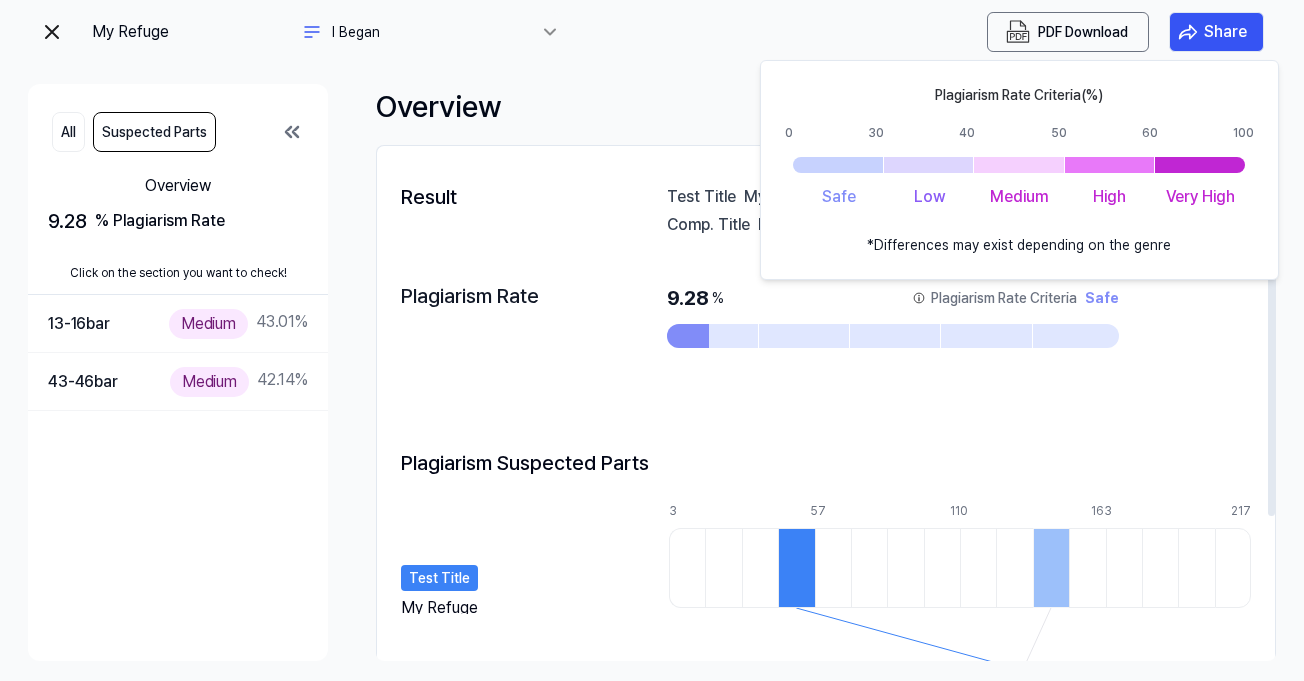 click on "Safe" at bounding box center [1102, 298] 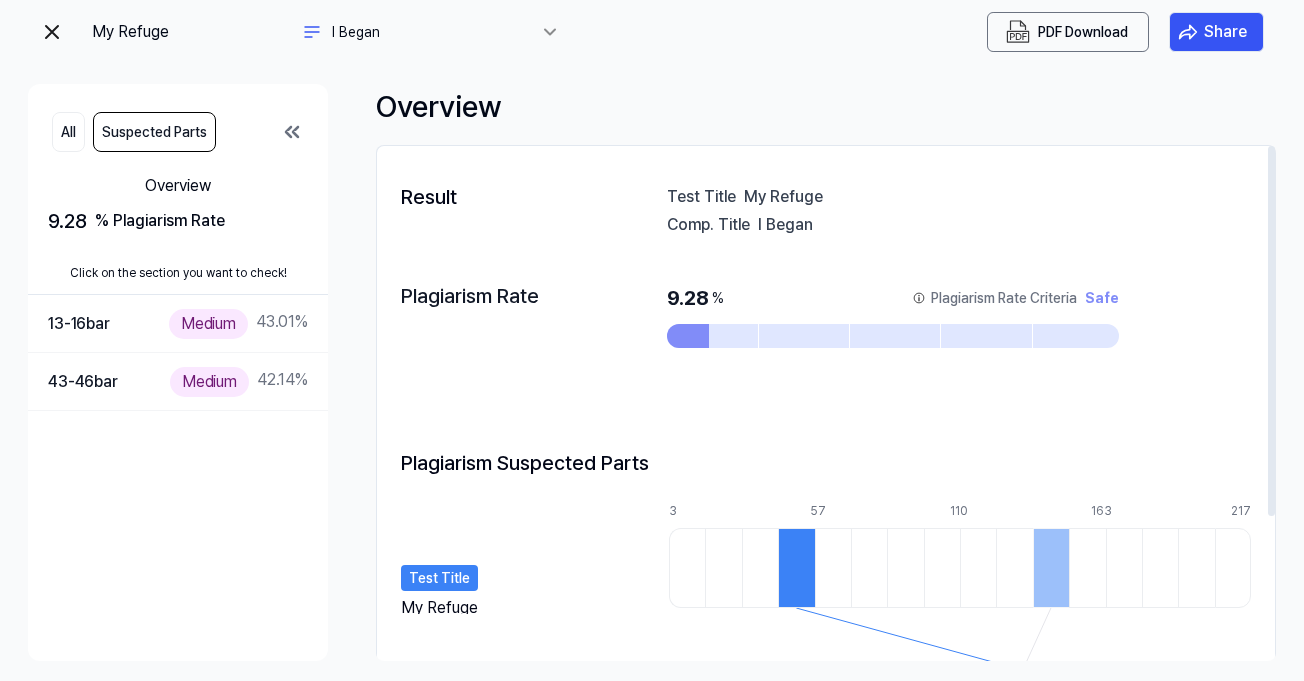click on "Safe" at bounding box center [1102, 298] 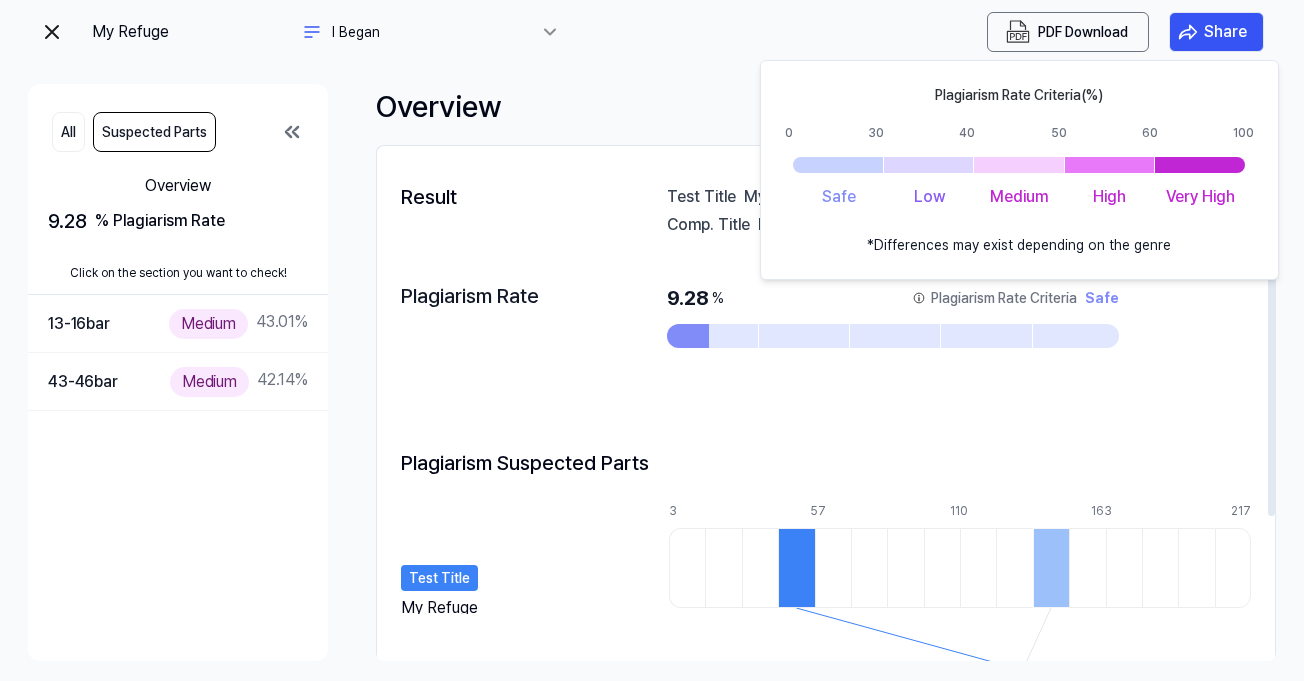 click on "Safe" at bounding box center [1102, 298] 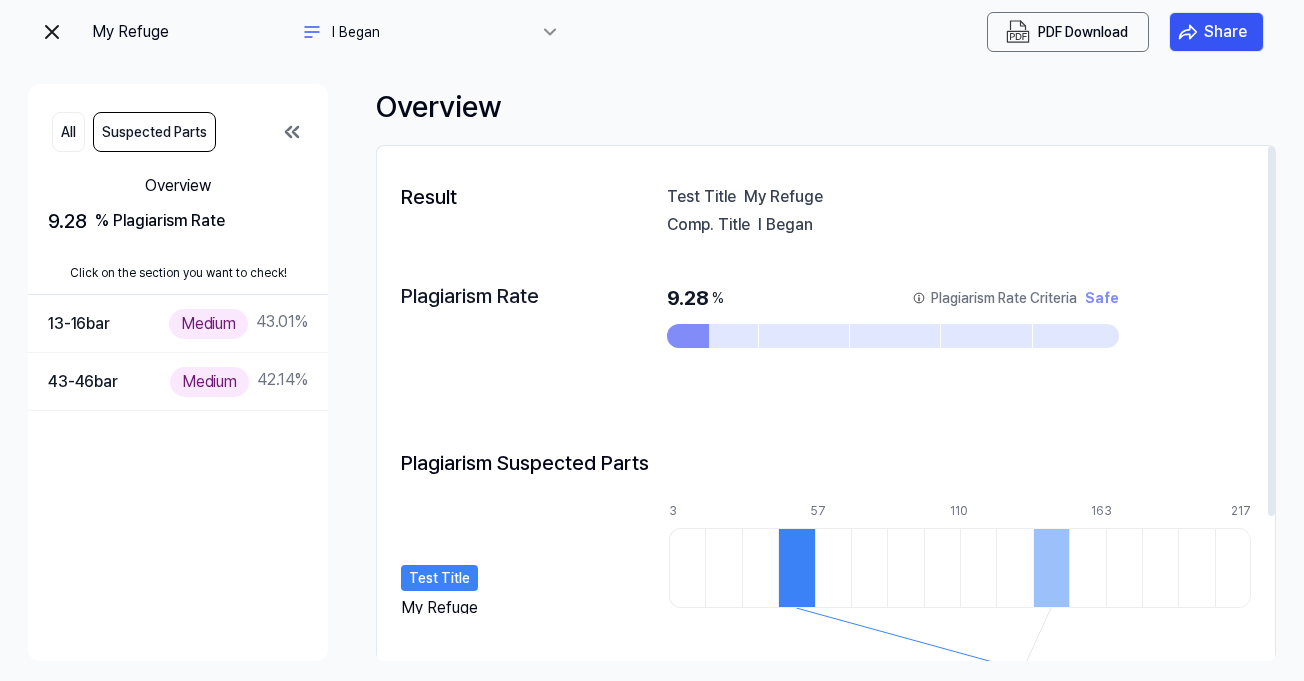 click on "Safe" at bounding box center (1102, 298) 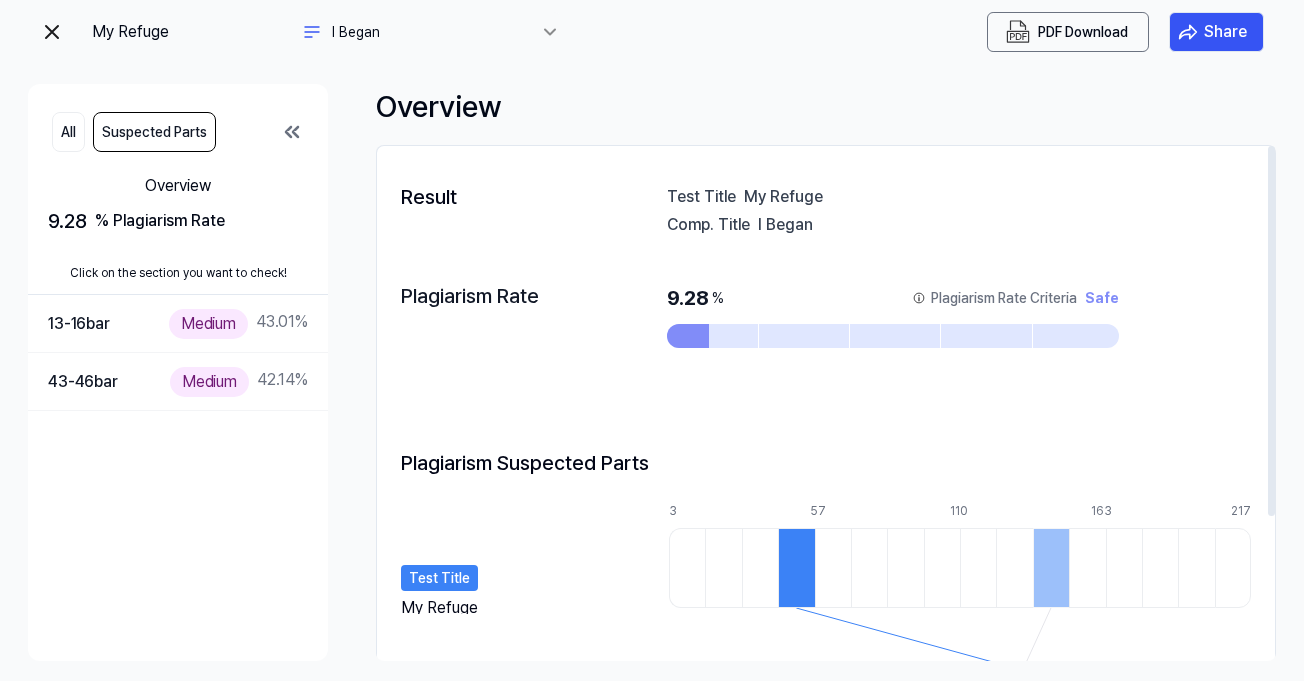 click on "Safe" at bounding box center [1102, 298] 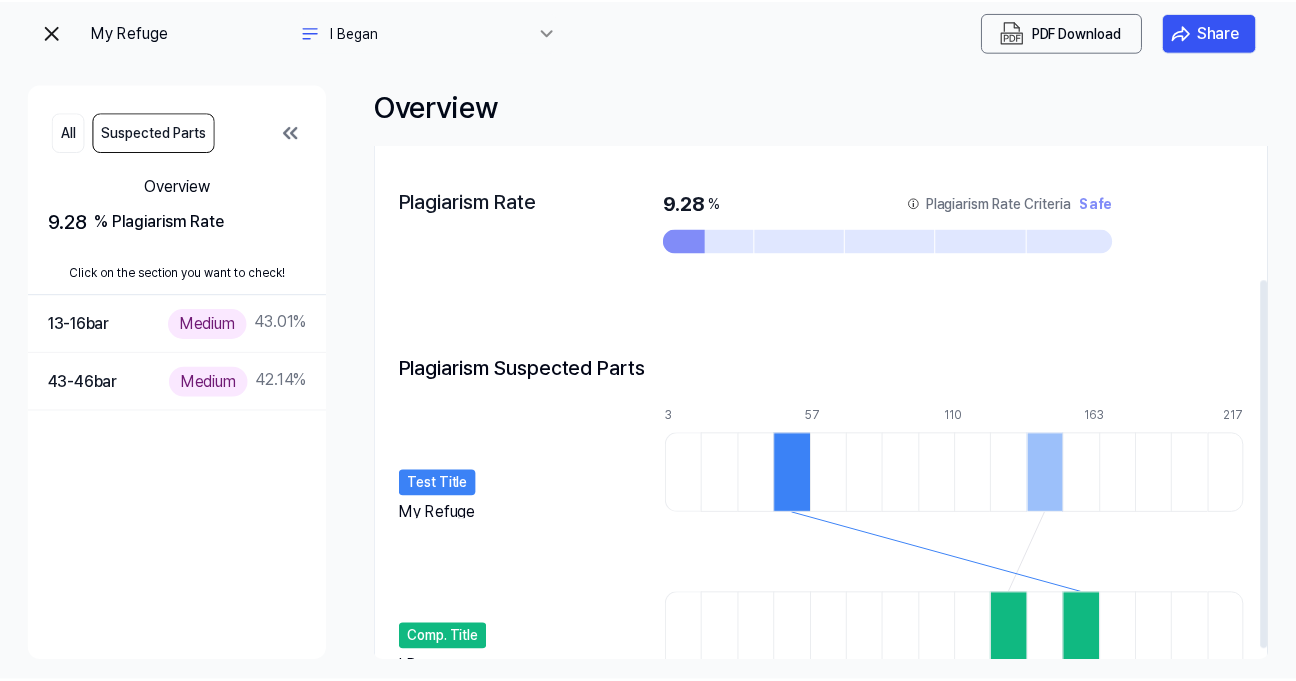 scroll, scrollTop: 201, scrollLeft: 0, axis: vertical 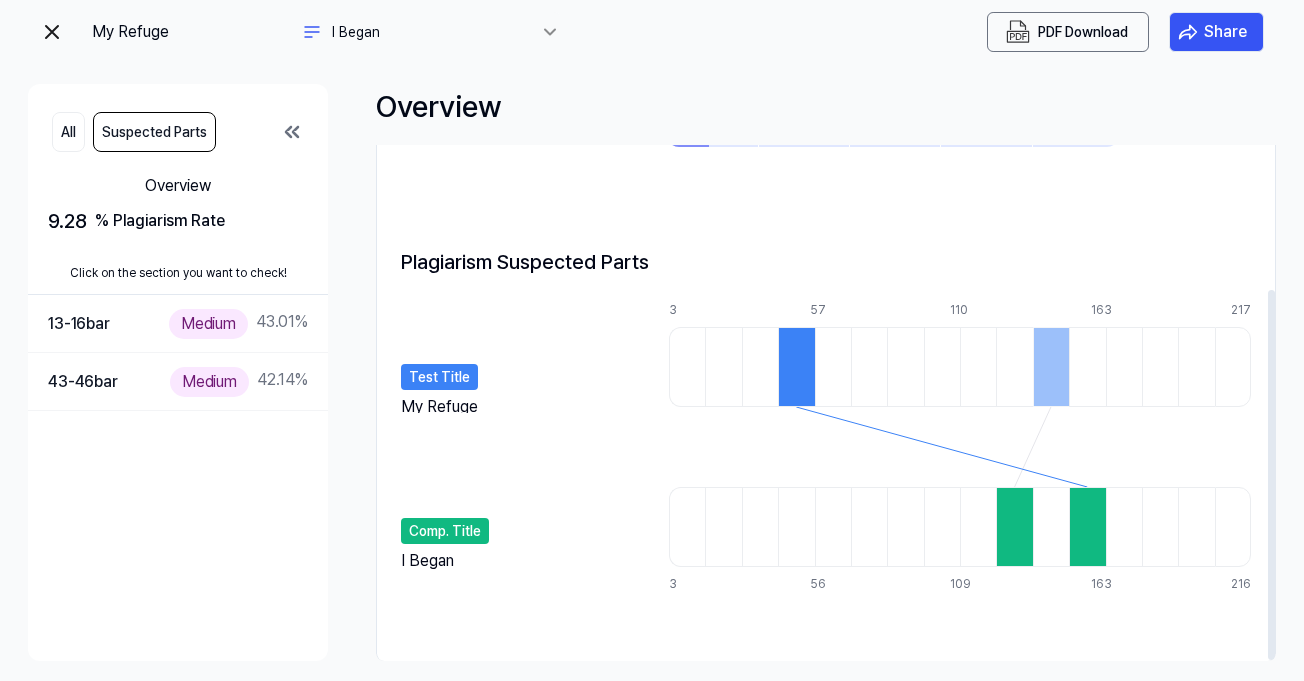 drag, startPoint x: 1272, startPoint y: 325, endPoint x: 1262, endPoint y: 502, distance: 177.28226 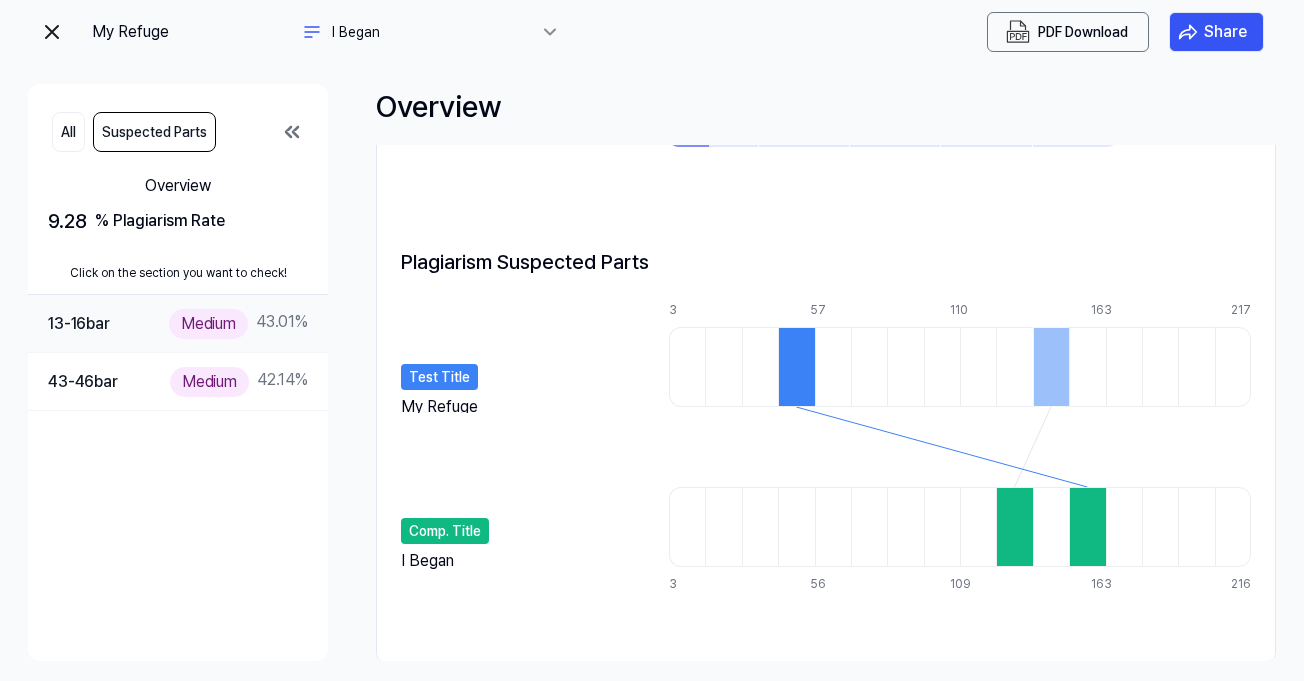 click on "Medium" at bounding box center [208, 323] 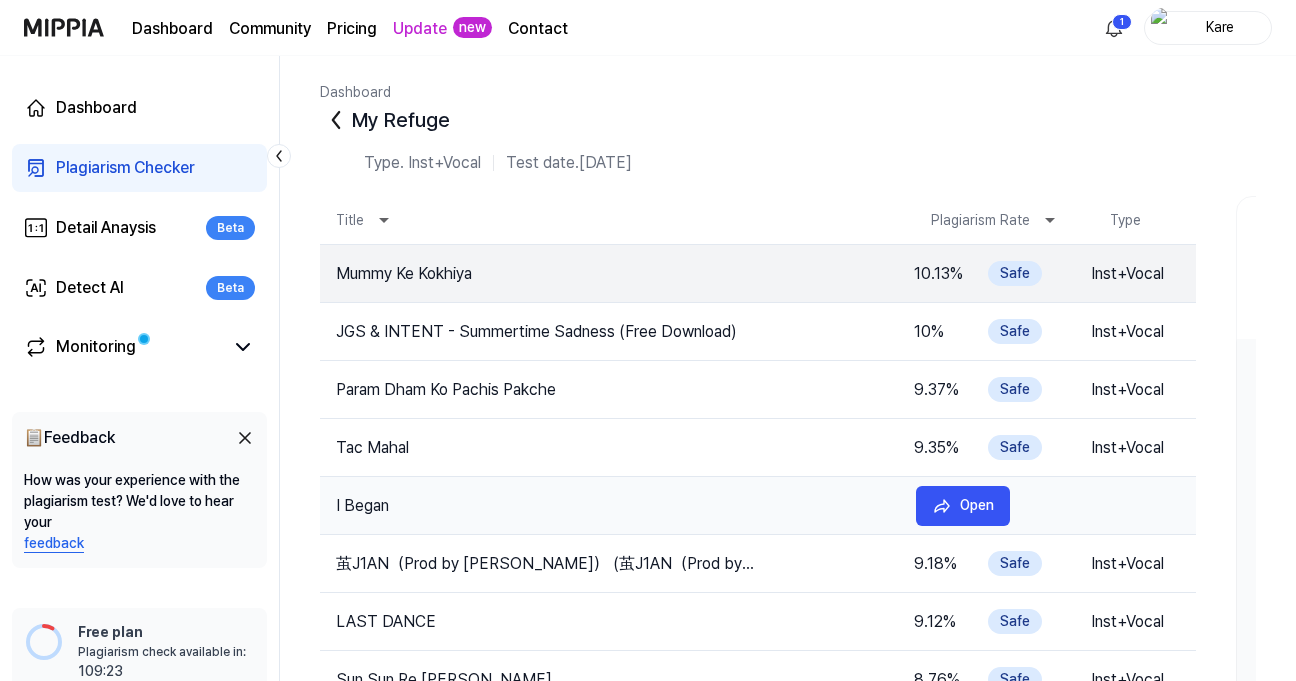 click on "I Began" at bounding box center [610, 506] 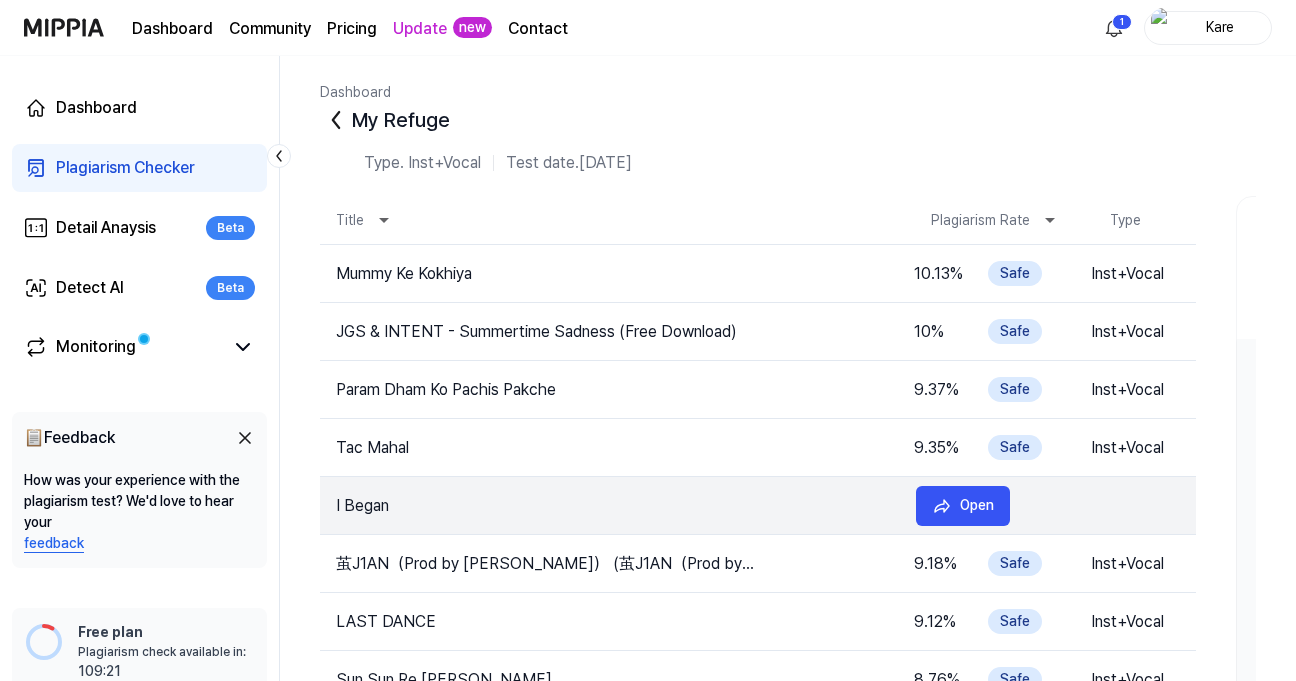 click on "I Began" at bounding box center [610, 506] 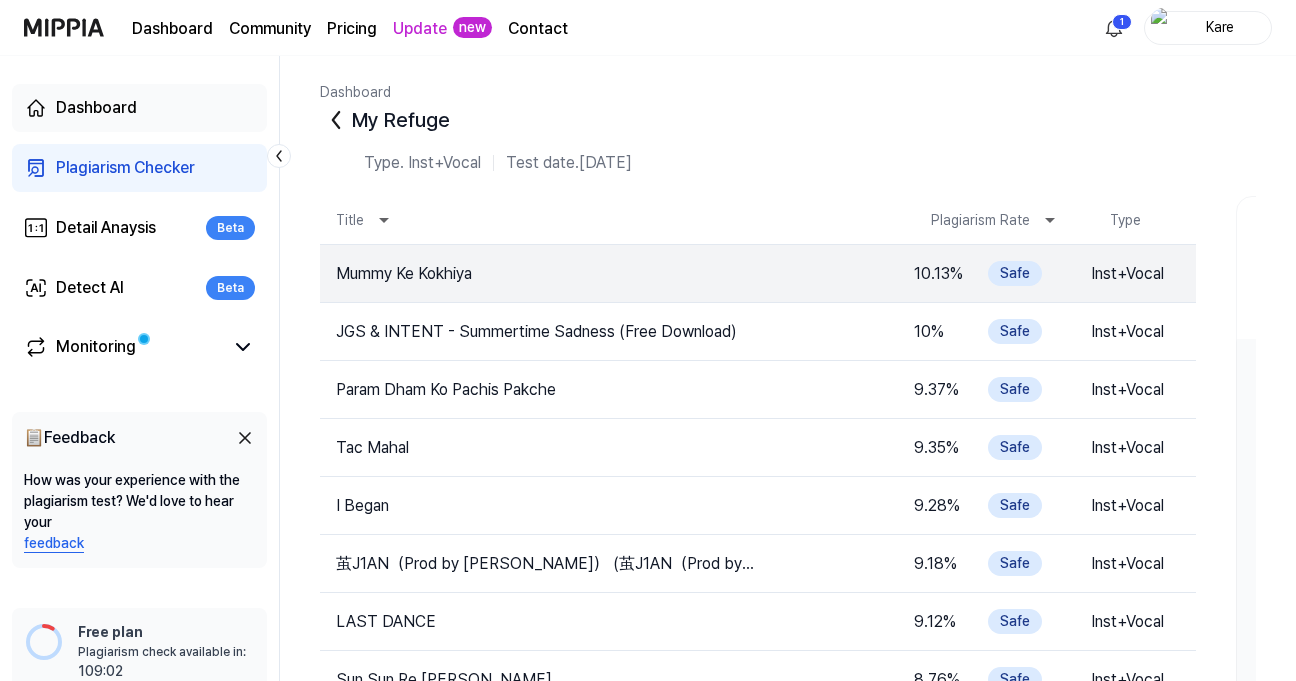 click on "Dashboard" at bounding box center (96, 108) 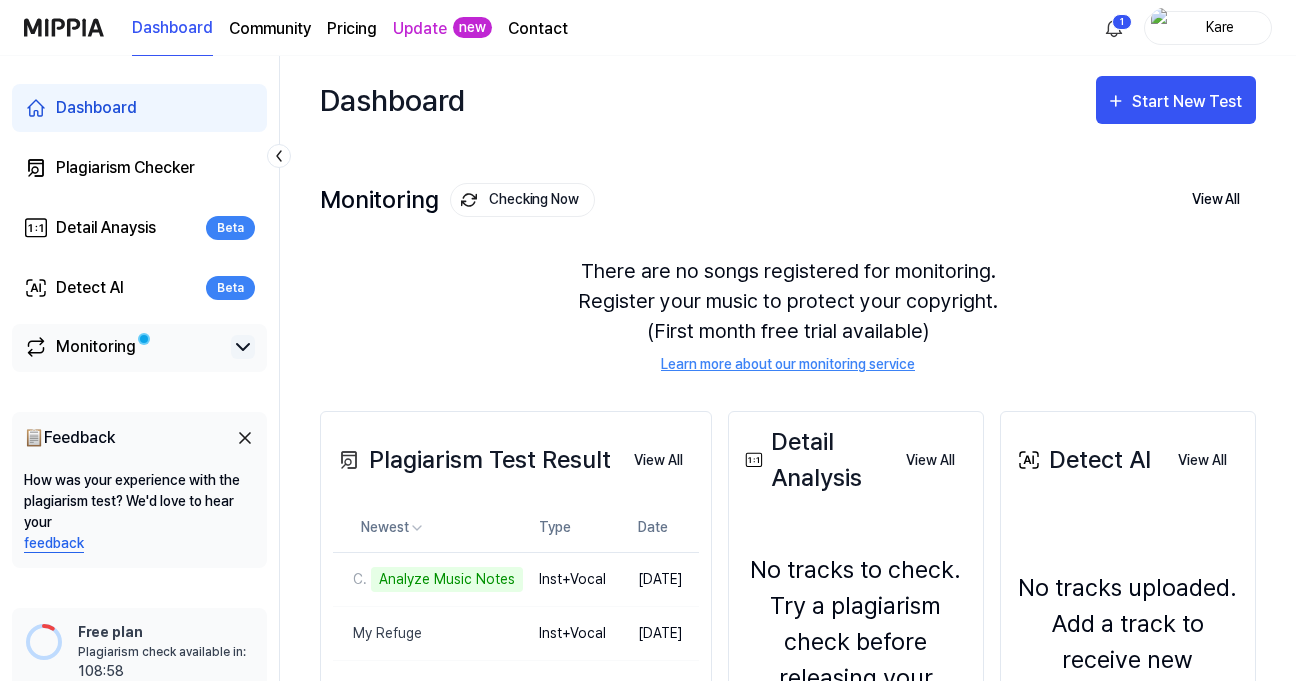 click 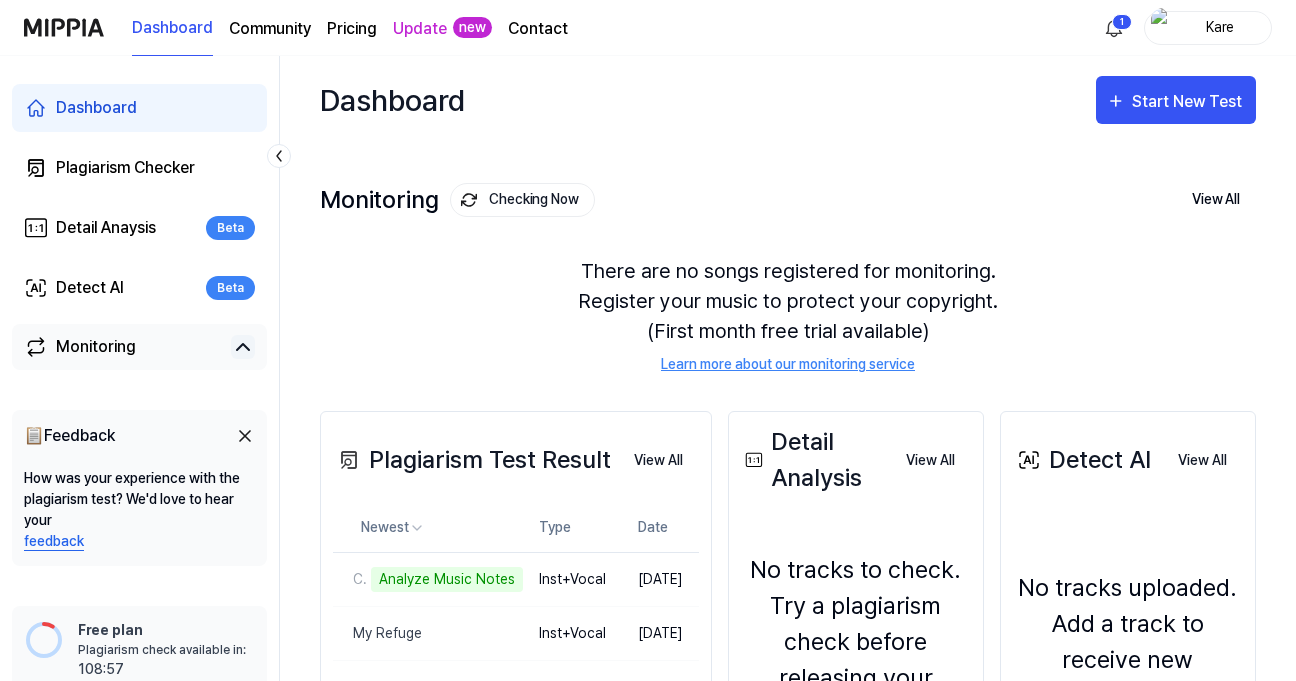 click 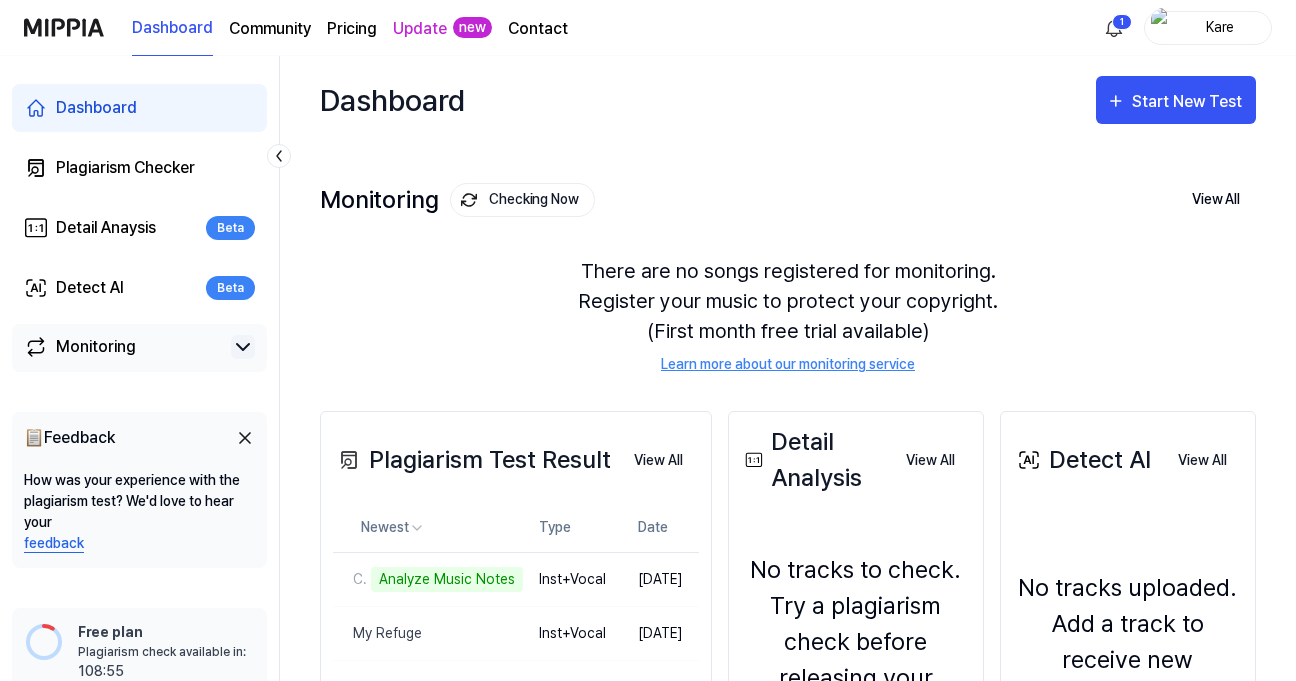 click on "Monitoring" at bounding box center [96, 347] 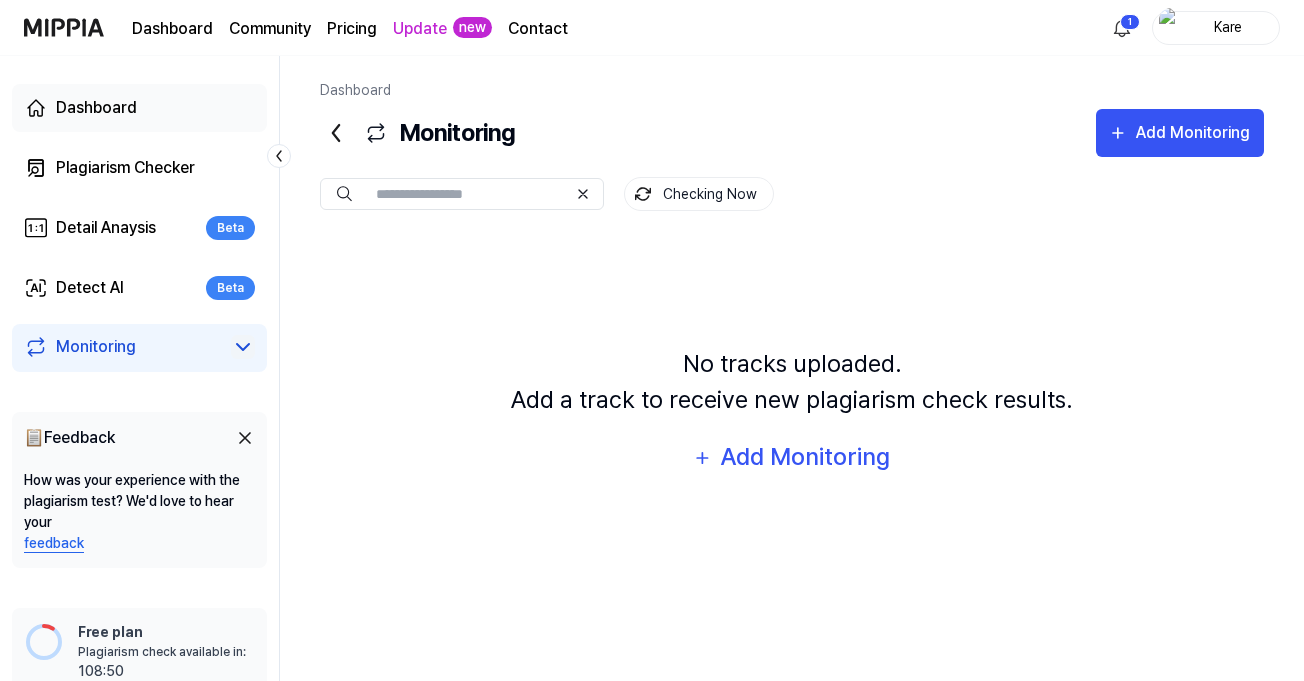 click on "Dashboard" at bounding box center (96, 108) 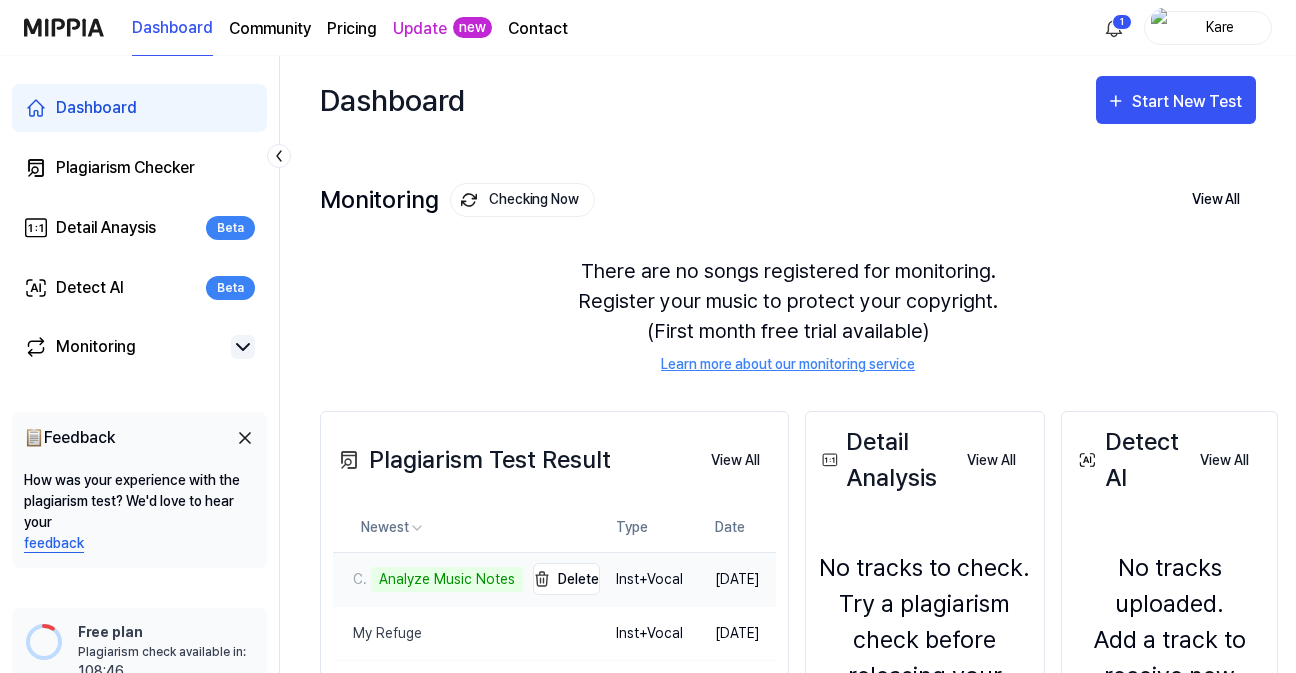 click on "Analyze Music Notes" at bounding box center [447, 579] 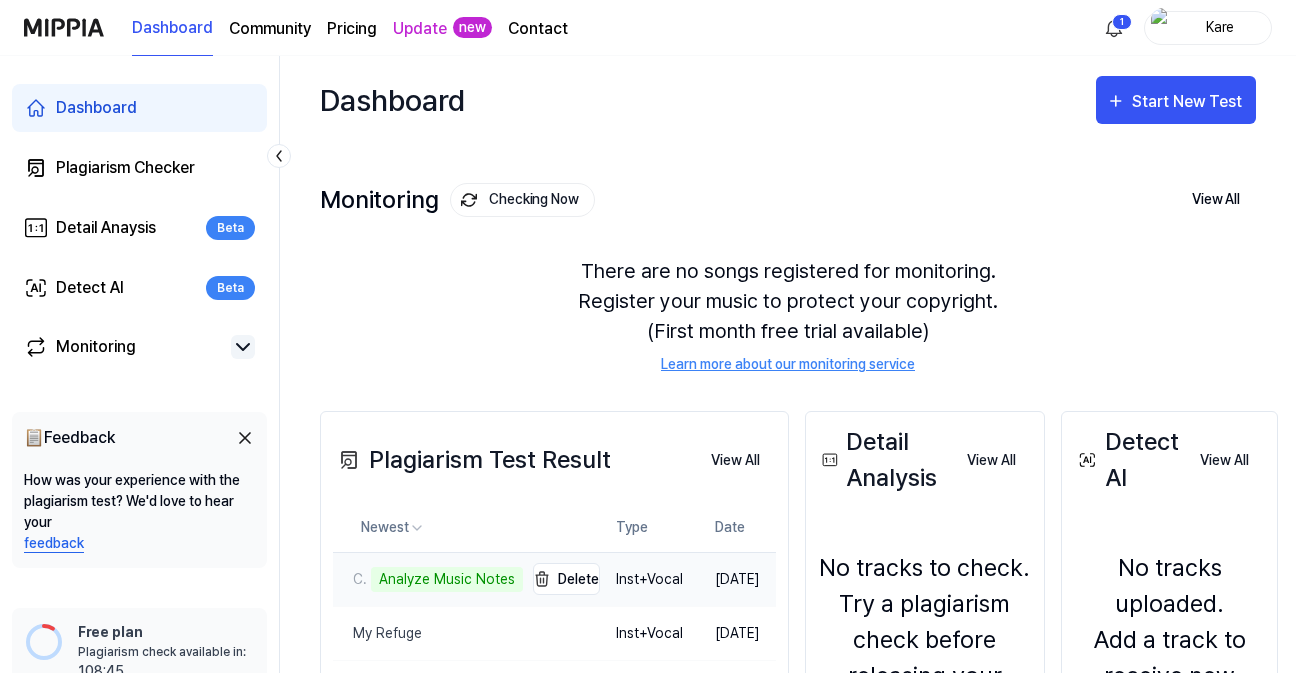 click on "Analyze Music Notes" at bounding box center (447, 579) 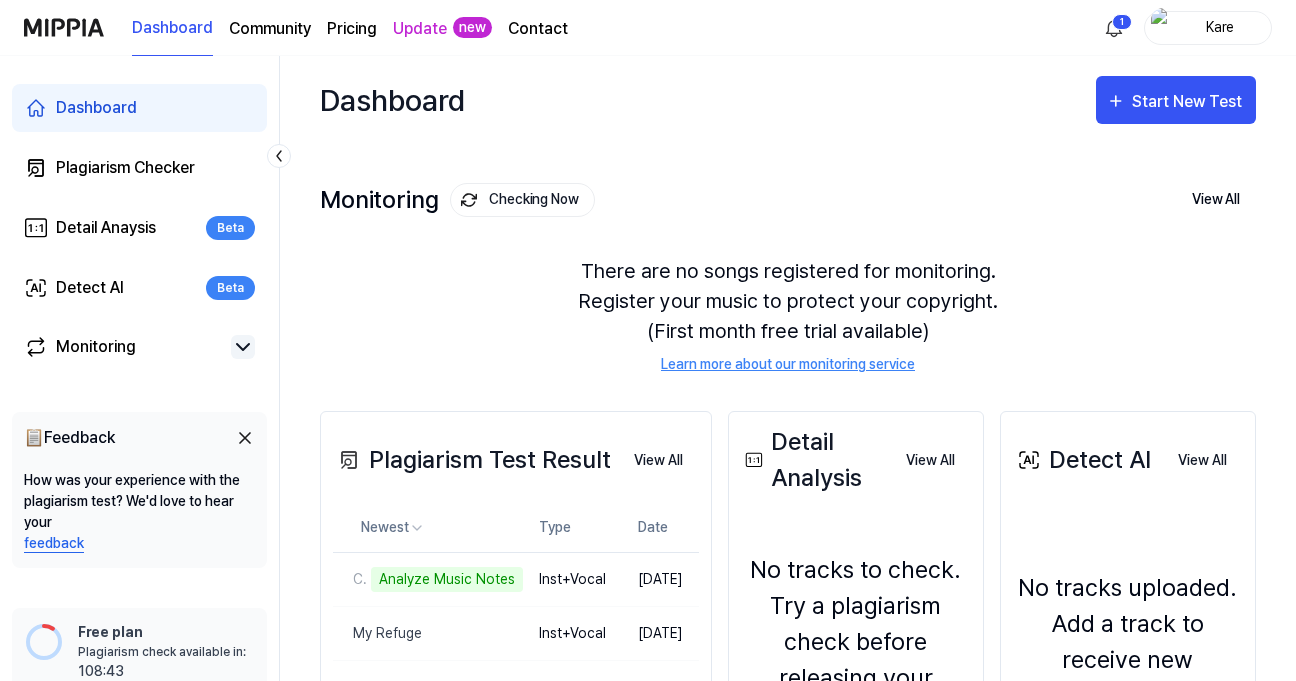 scroll, scrollTop: 269, scrollLeft: 0, axis: vertical 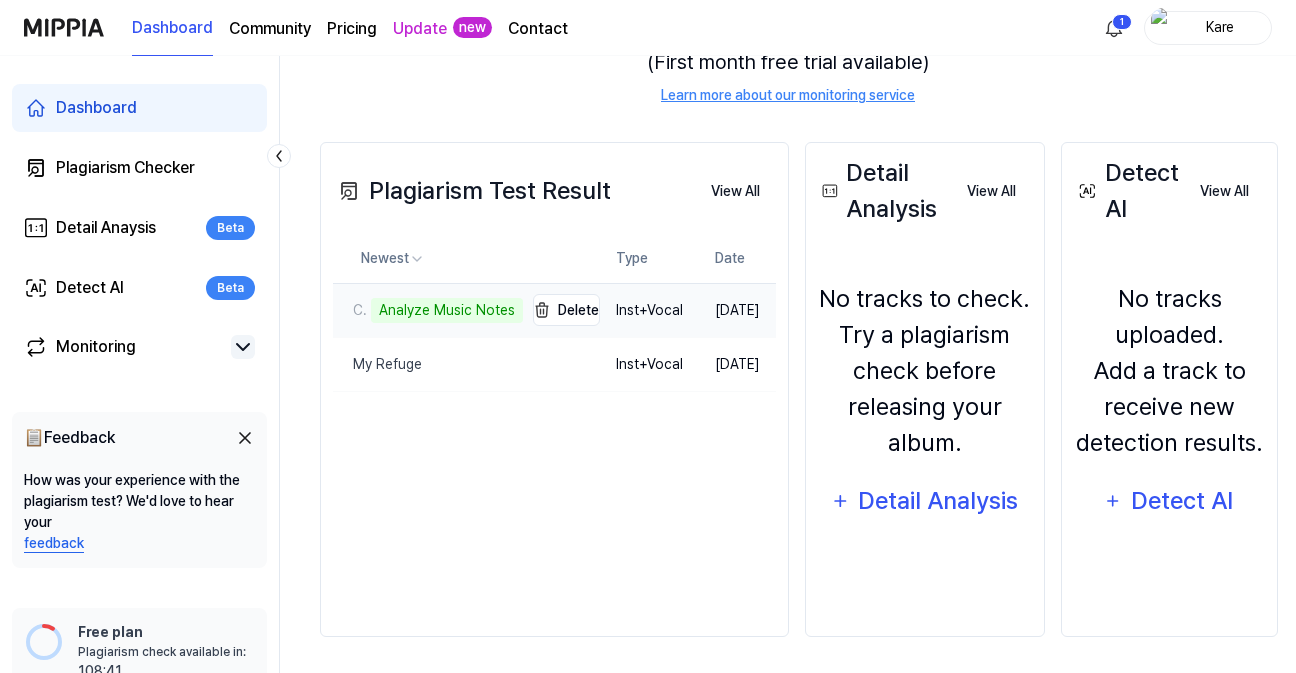 click on "Analyze Music Notes" at bounding box center (447, 310) 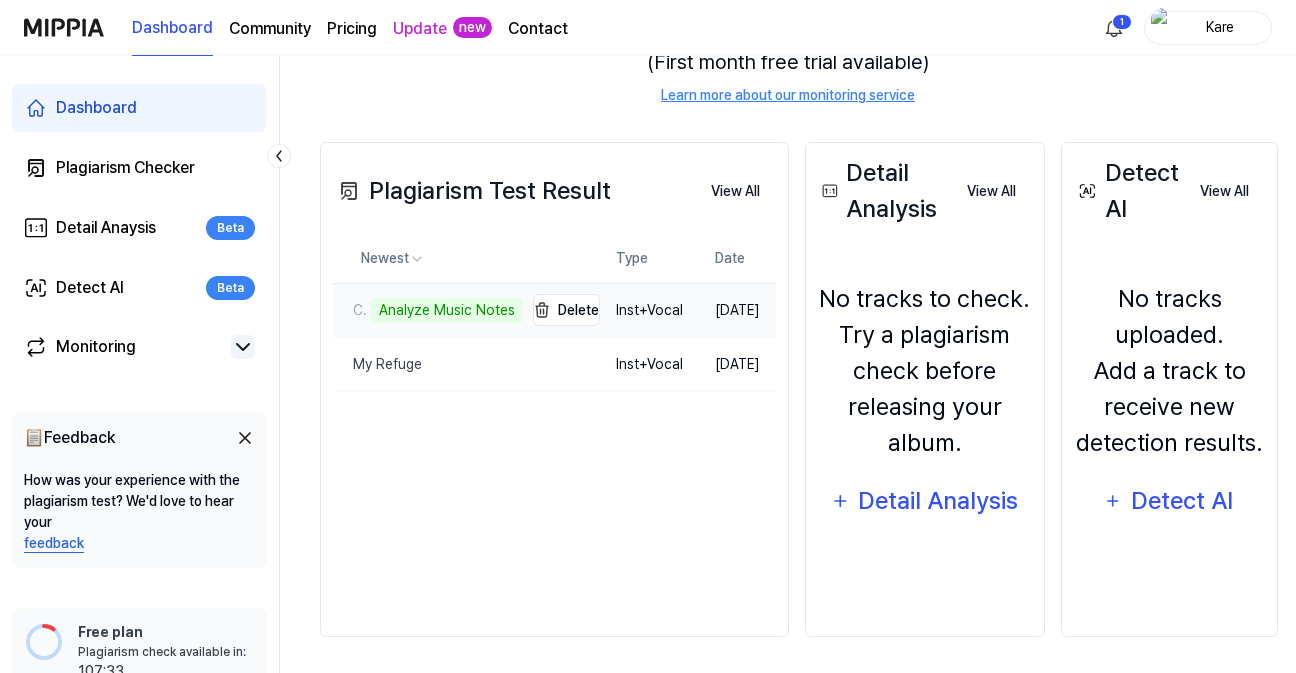 click on "Analyze Music Notes" at bounding box center [447, 310] 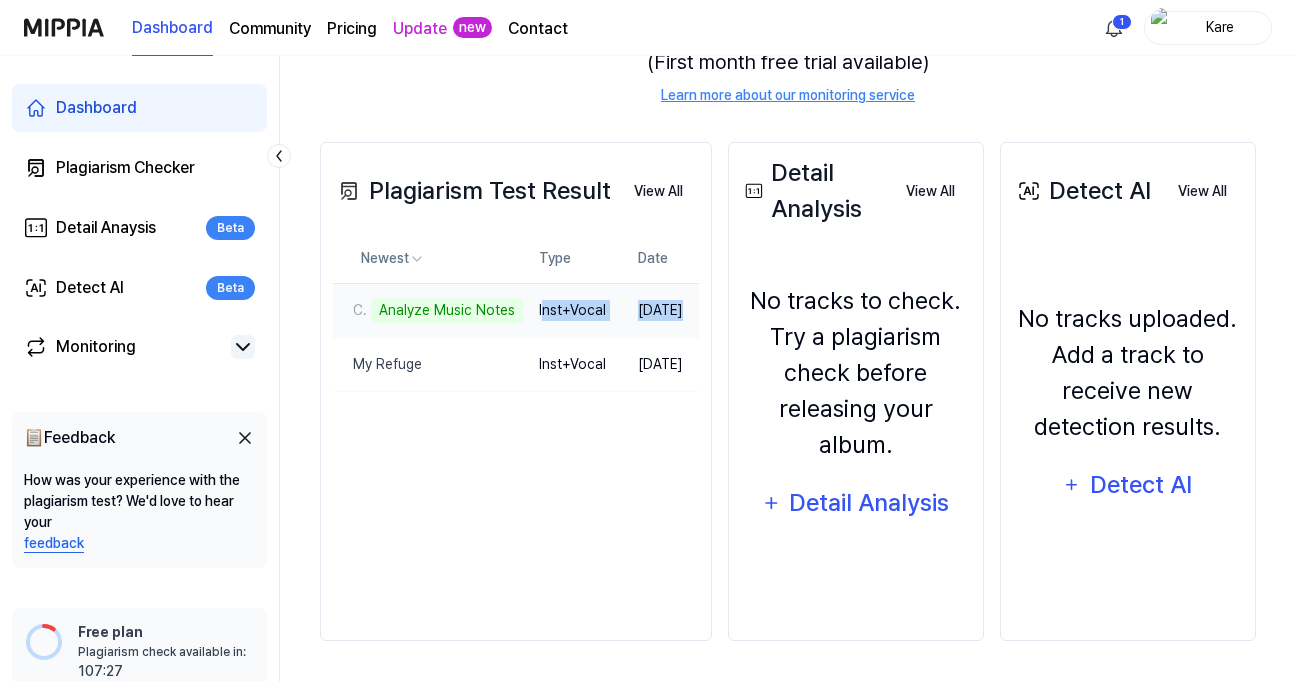 drag, startPoint x: 537, startPoint y: 310, endPoint x: 665, endPoint y: 313, distance: 128.03516 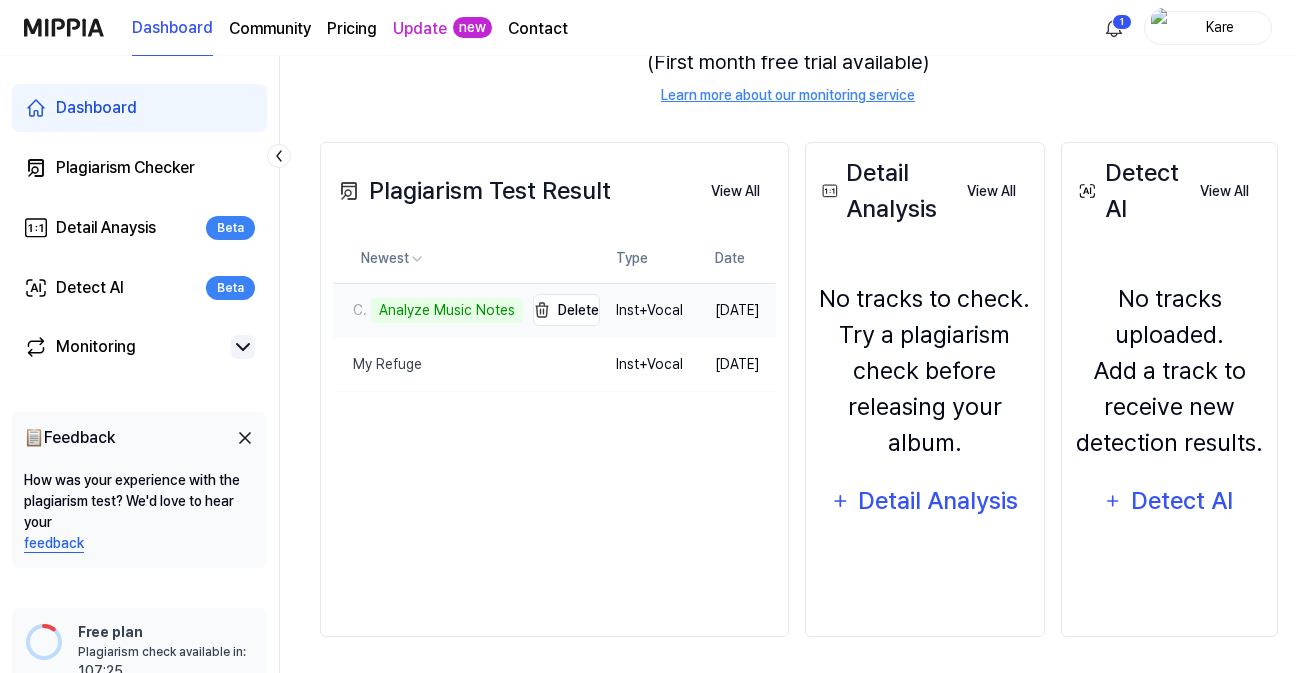 click on "Analyze Music Notes" at bounding box center [447, 310] 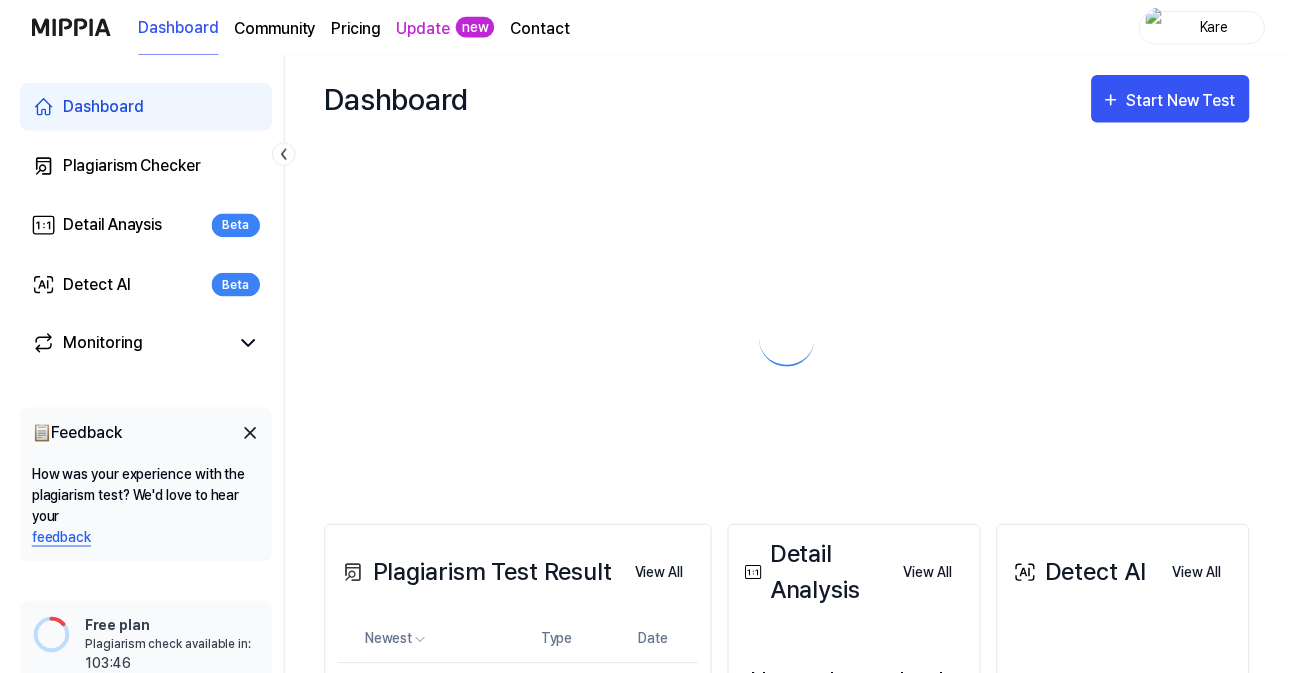 scroll, scrollTop: 0, scrollLeft: 0, axis: both 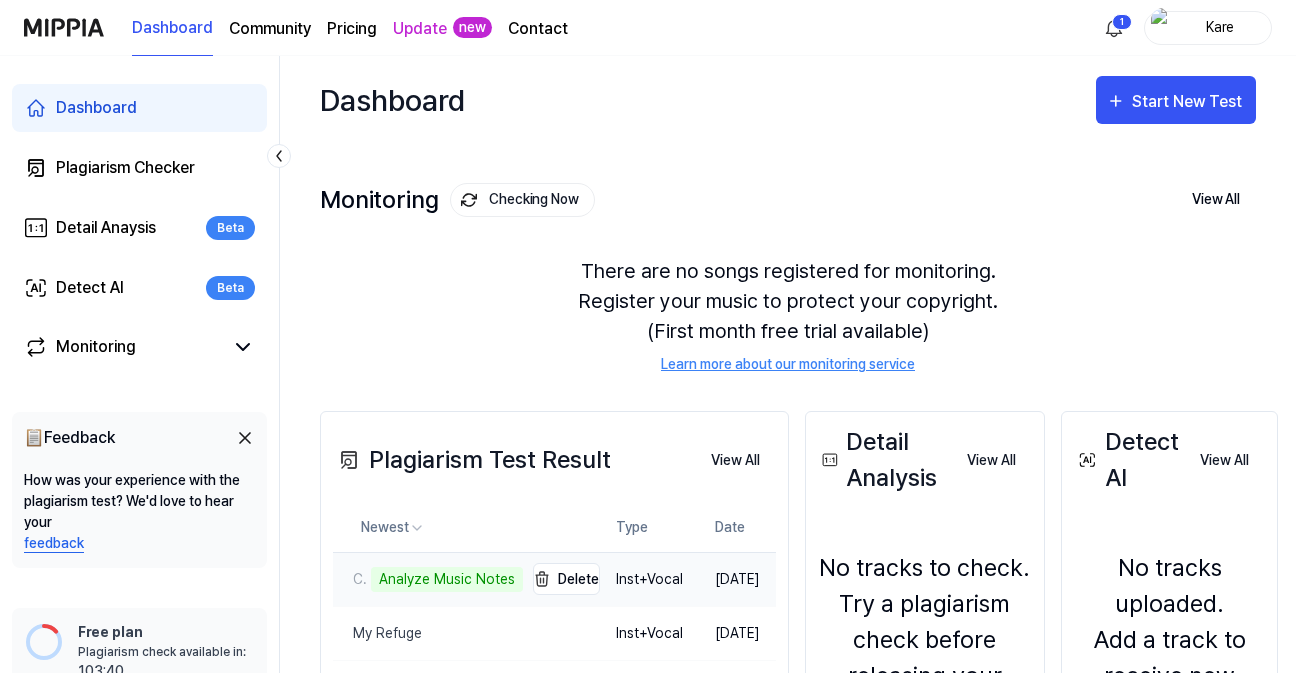 click on "Analyze Music Notes" at bounding box center (447, 579) 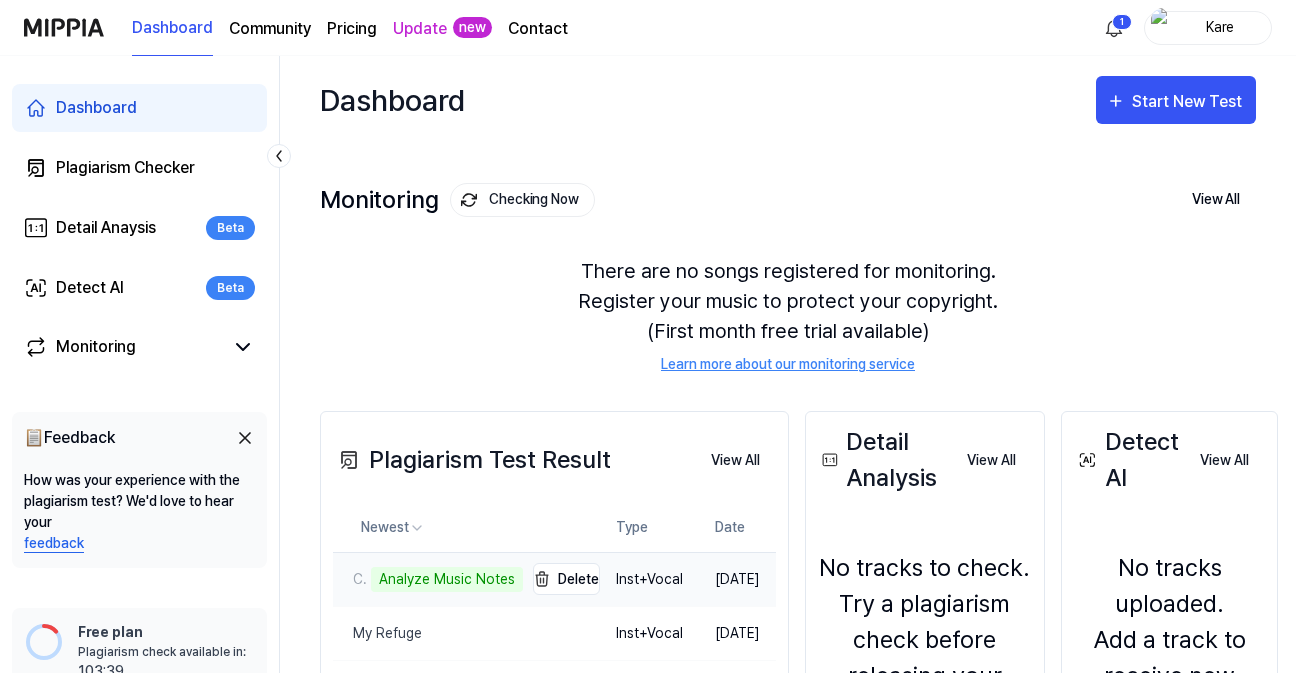click on "Analyze Music Notes" at bounding box center (447, 579) 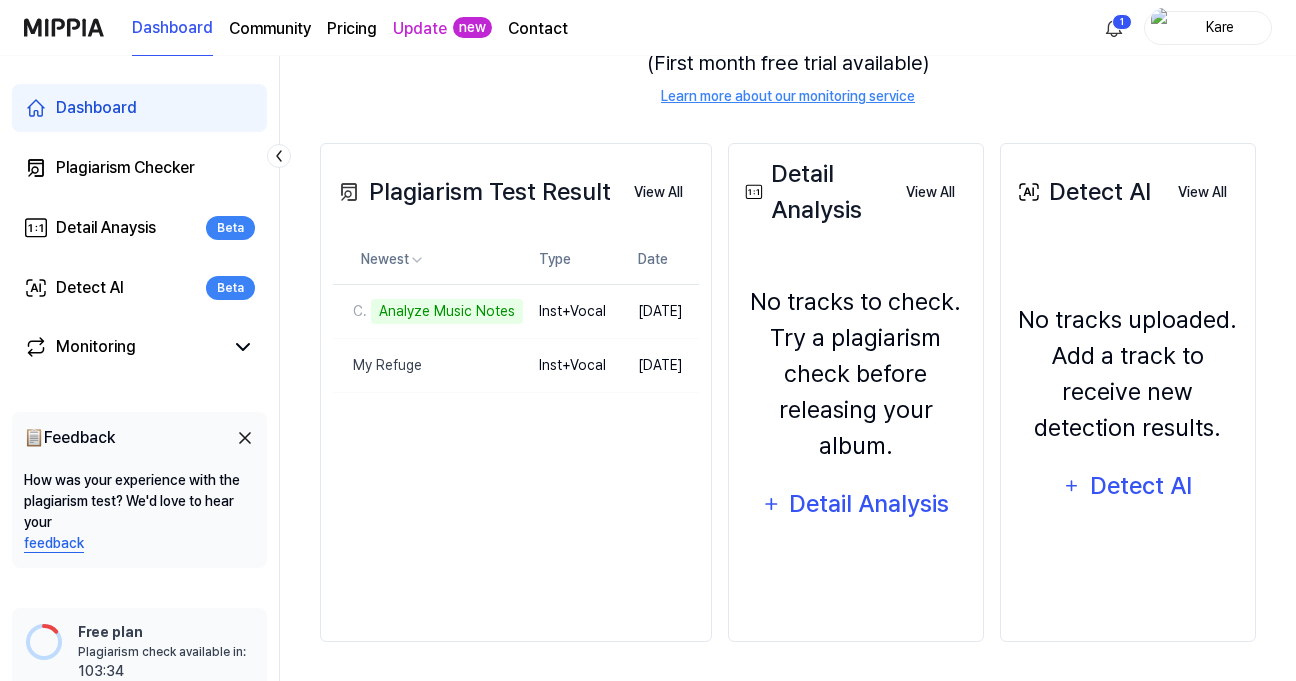 scroll, scrollTop: 269, scrollLeft: 0, axis: vertical 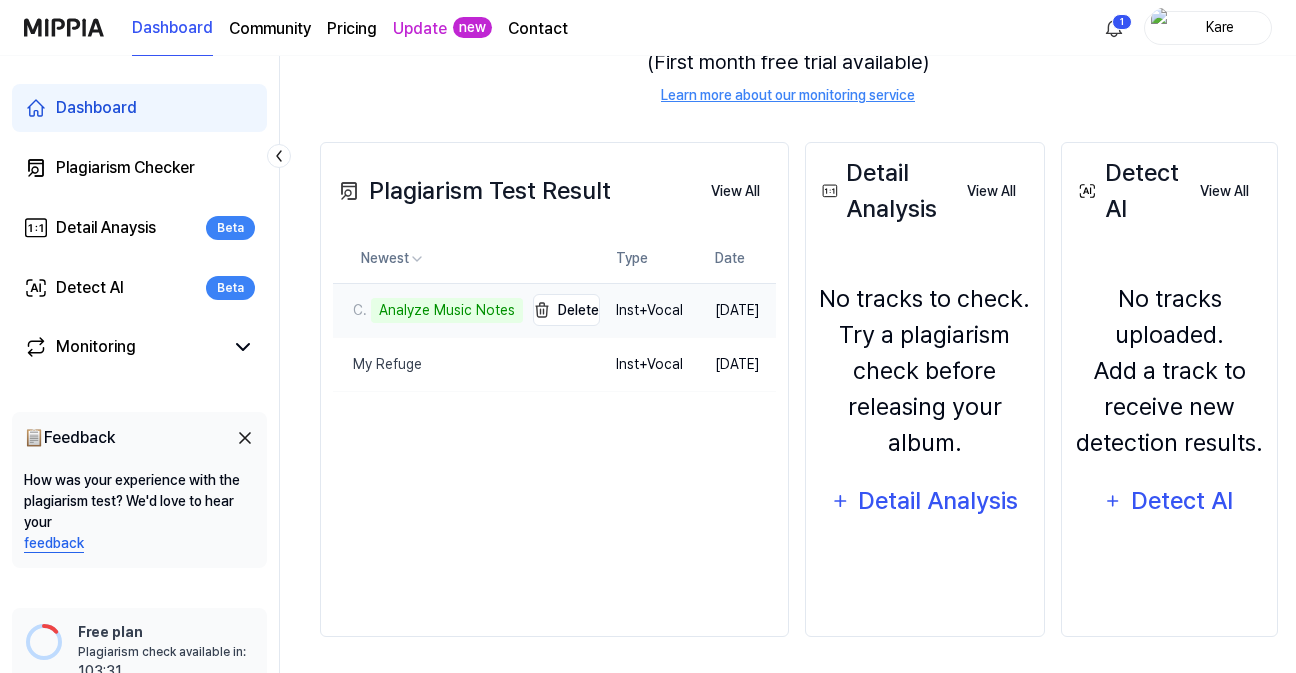 click on "Close to the Shepherd  (Remix) (1.12x)" at bounding box center [349, 310] 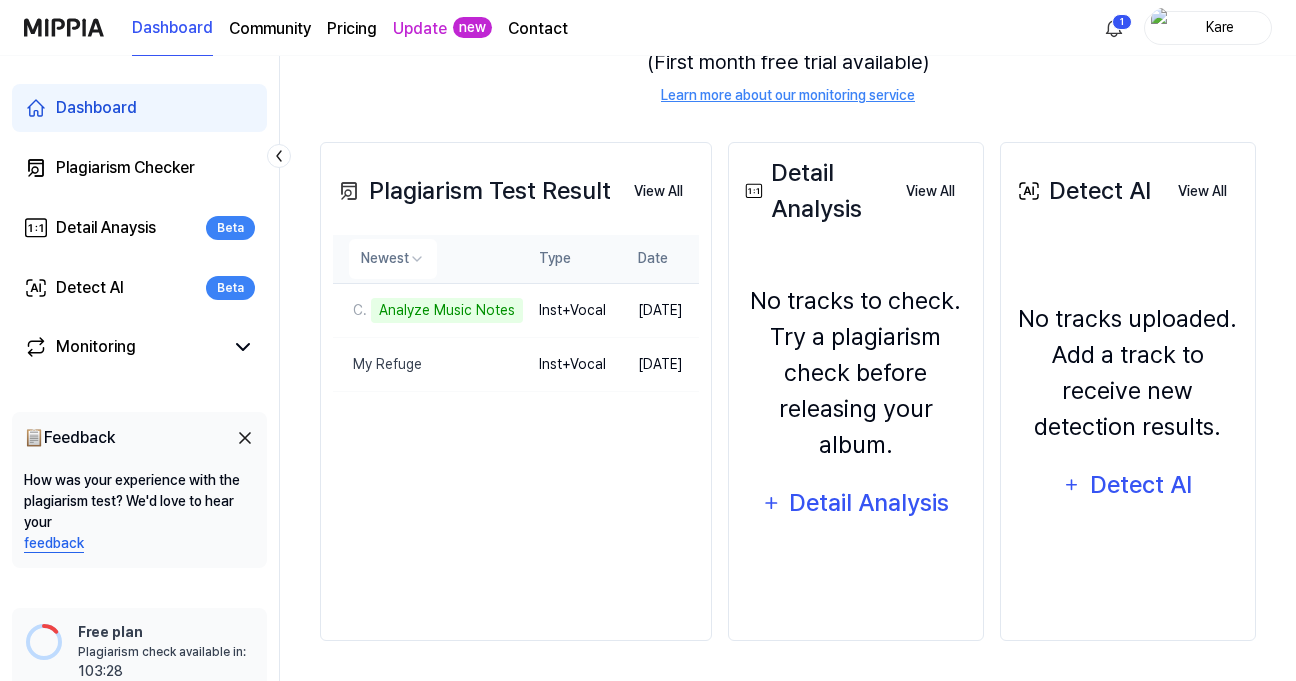 click on "Dashboard Community Pricing Update new Contact 1 Kare Dashboard Plagiarism Checker Detail Anaysis Beta Detect AI Beta Monitoring 📋  Feedback How was your experience with the plagiarism test? We'd love to hear your  feedback Free plan Plagiarism check available in:  available in:      103:28 Get started Dashboard Start New Test Monitoring Checking Now View All Monitoring There are no songs registered for monitoring.
Register your music to protect your copyright.
(First month free trial available) Learn more about our monitoring service Plagiarism Test Result View All Plagiarism Test Result Newest Type Date Close to the Shepherd  (Remix) (1.12x) Analyze Music Notes Delete Inst+Vocal Jul 9, 2025 My Refuge Delete Inst+Vocal Jul 1, 2025 View All Detail Analysis View All Detail Analysis No tracks to check.
Try a plagiarism check before releasing your album. Detail Analysis View All Detect AI View All Detect AI No tracks uploaded.
Add a track to receive new detection results. Detect AI View All" at bounding box center [648, 71] 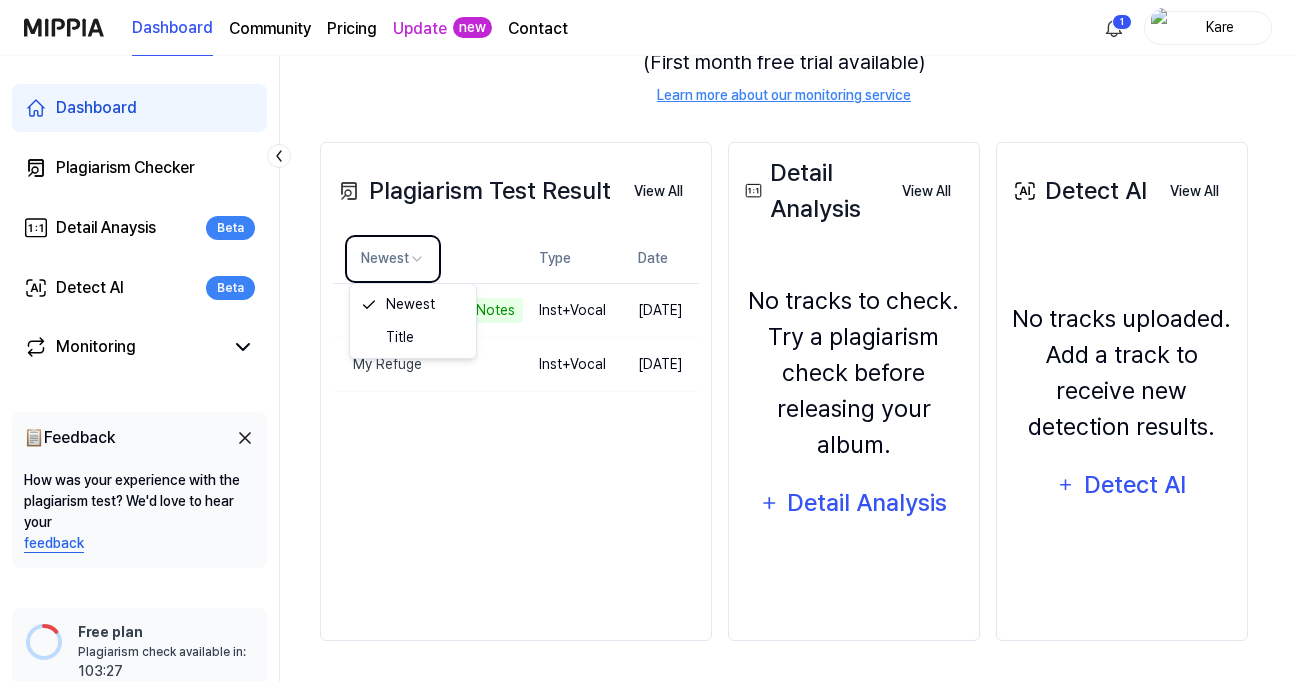 click on "Dashboard Community Pricing Update new Contact 1 Kare Dashboard Plagiarism Checker Detail Anaysis Beta Detect AI Beta Monitoring 📋  Feedback How was your experience with the plagiarism test? We'd love to hear your  feedback Free plan Plagiarism check available in:  available in:      103:27 Get started Dashboard Start New Test Monitoring Checking Now View All Monitoring There are no songs registered for monitoring.
Register your music to protect your copyright.
(First month free trial available) Learn more about our monitoring service Plagiarism Test Result View All Plagiarism Test Result Newest Type Date Close to the Shepherd  (Remix) (1.12x) Analyze Music Notes Delete Inst+Vocal Jul 9, 2025 My Refuge Delete Inst+Vocal Jul 1, 2025 View All Detail Analysis View All Detail Analysis No tracks to check.
Try a plagiarism check before releasing your album. Detail Analysis View All Detect AI View All Detect AI No tracks uploaded.
Add a track to receive new detection results. Detect AI View All Newest Title" at bounding box center (648, 71) 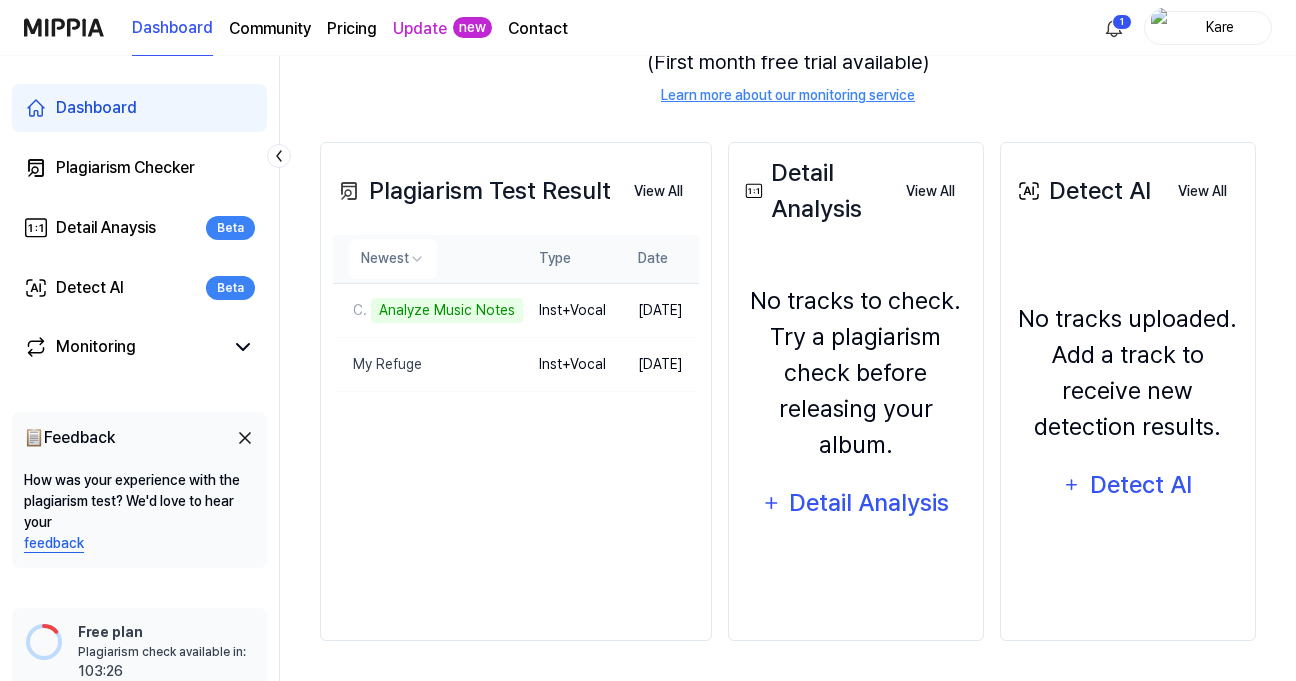 click on "Type" at bounding box center [572, 259] 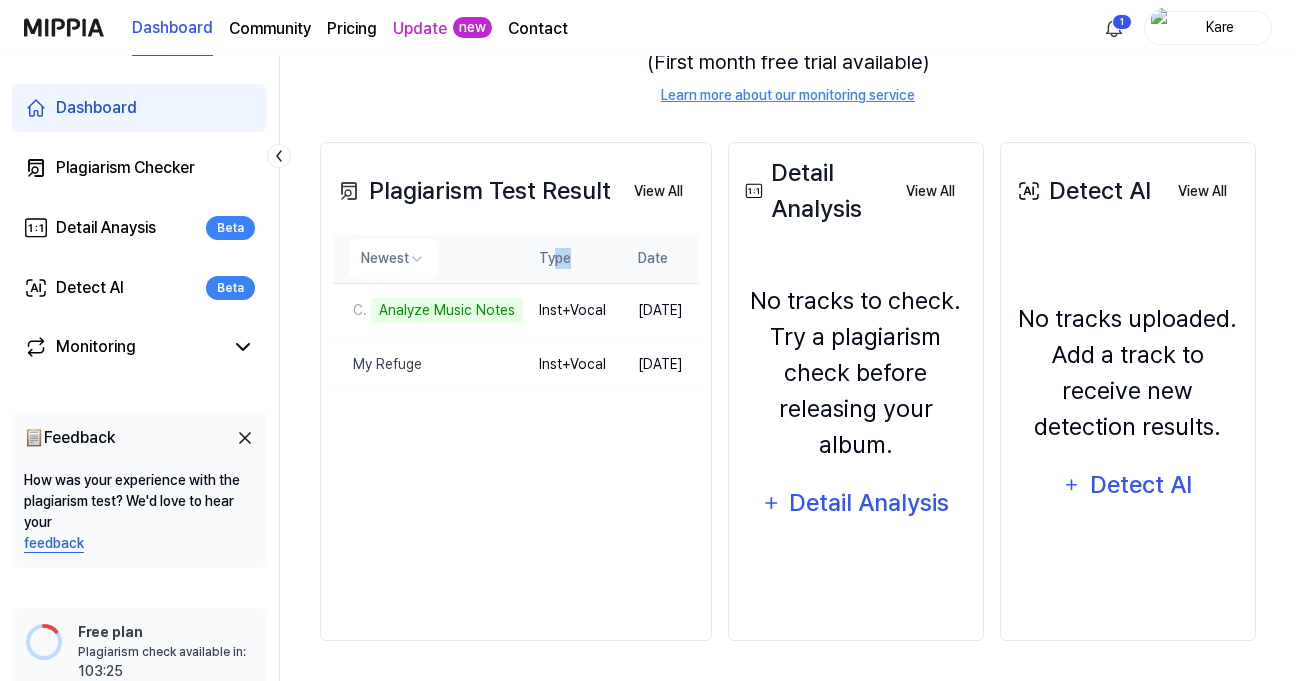 click on "Type" at bounding box center (572, 259) 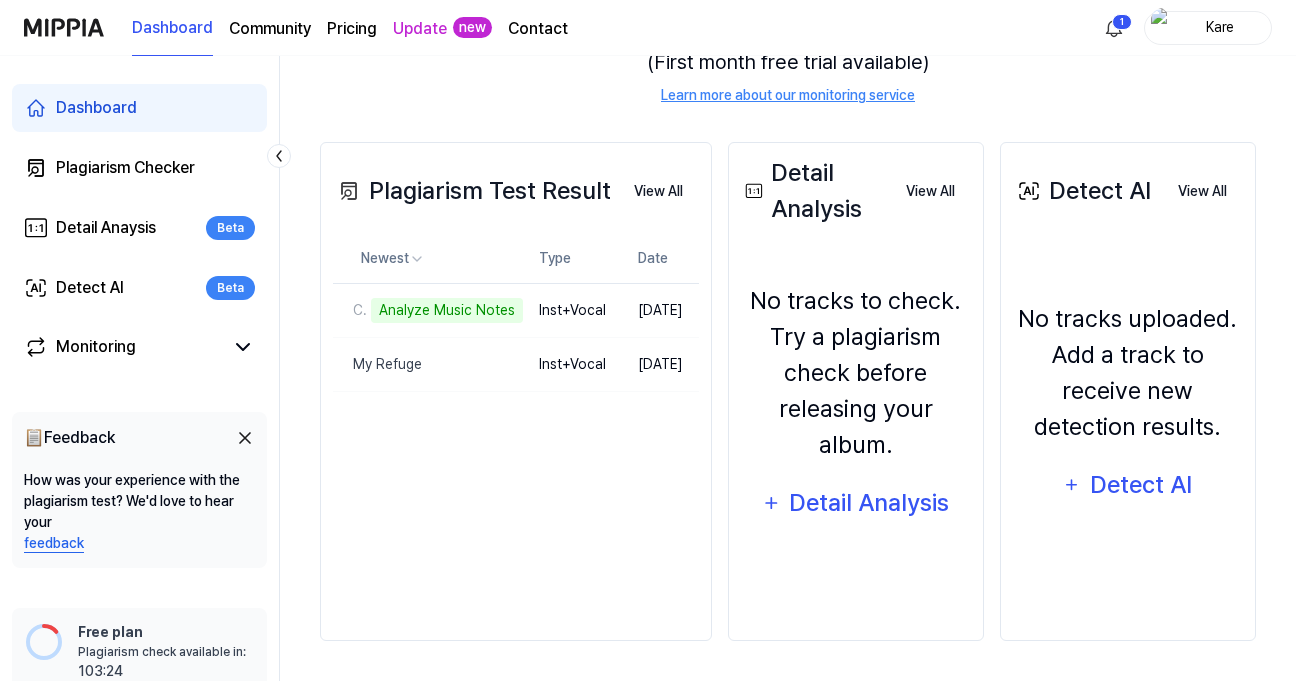 click on "Plagiarism Test Result View All Plagiarism Test Result Newest Type Date Close to the Shepherd  (Remix) (1.12x) Analyze Music Notes Delete Inst+Vocal Jul 9, 2025 My Refuge Delete Inst+Vocal Jul 1, 2025 View All" at bounding box center [516, 391] 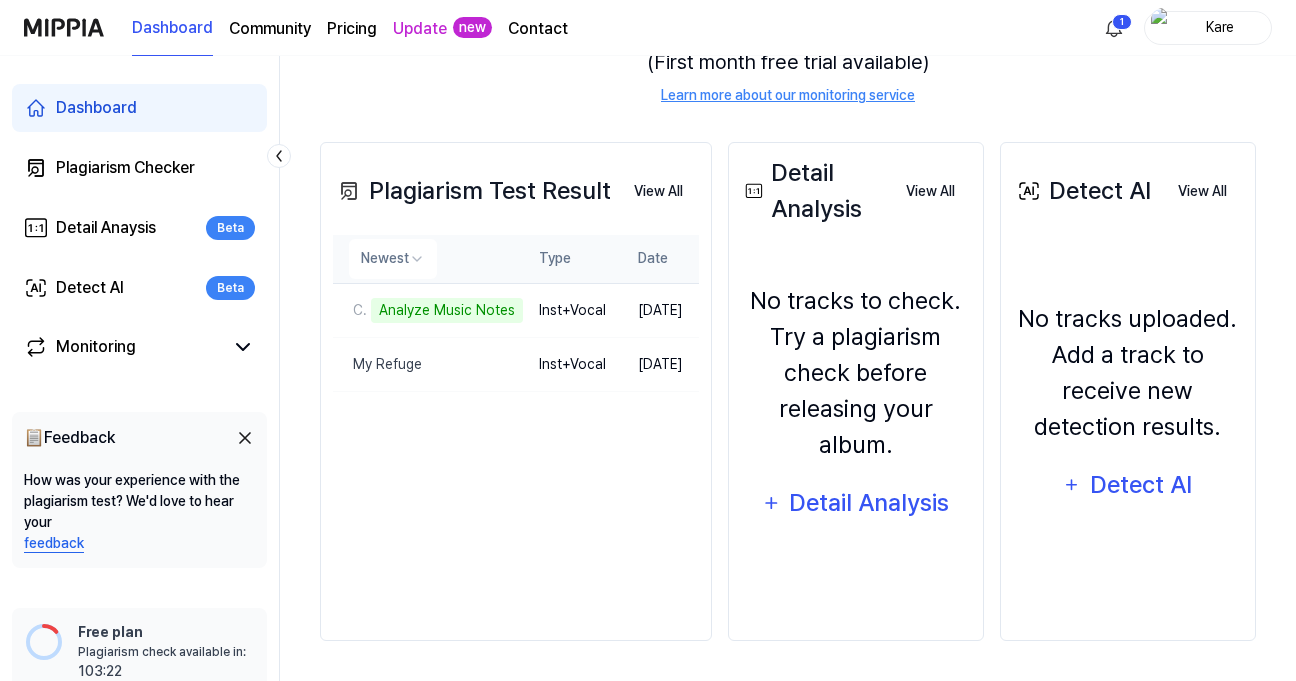 click on "Dashboard Community Pricing Update new Contact 1 Kare Dashboard Plagiarism Checker Detail Anaysis Beta Detect AI Beta Monitoring 📋  Feedback How was your experience with the plagiarism test? We'd love to hear your  feedback Free plan Plagiarism check available in:  available in:      103:22 Get started Dashboard Start New Test Monitoring Checking Now View All Monitoring There are no songs registered for monitoring.
Register your music to protect your copyright.
(First month free trial available) Learn more about our monitoring service Plagiarism Test Result View All Plagiarism Test Result Newest Type Date Close to the Shepherd  (Remix) (1.12x) Analyze Music Notes Delete Inst+Vocal Jul 9, 2025 My Refuge Delete Inst+Vocal Jul 1, 2025 View All Detail Analysis View All Detail Analysis No tracks to check.
Try a plagiarism check before releasing your album. Detail Analysis View All Detect AI View All Detect AI No tracks uploaded.
Add a track to receive new detection results. Detect AI View All" at bounding box center [648, 71] 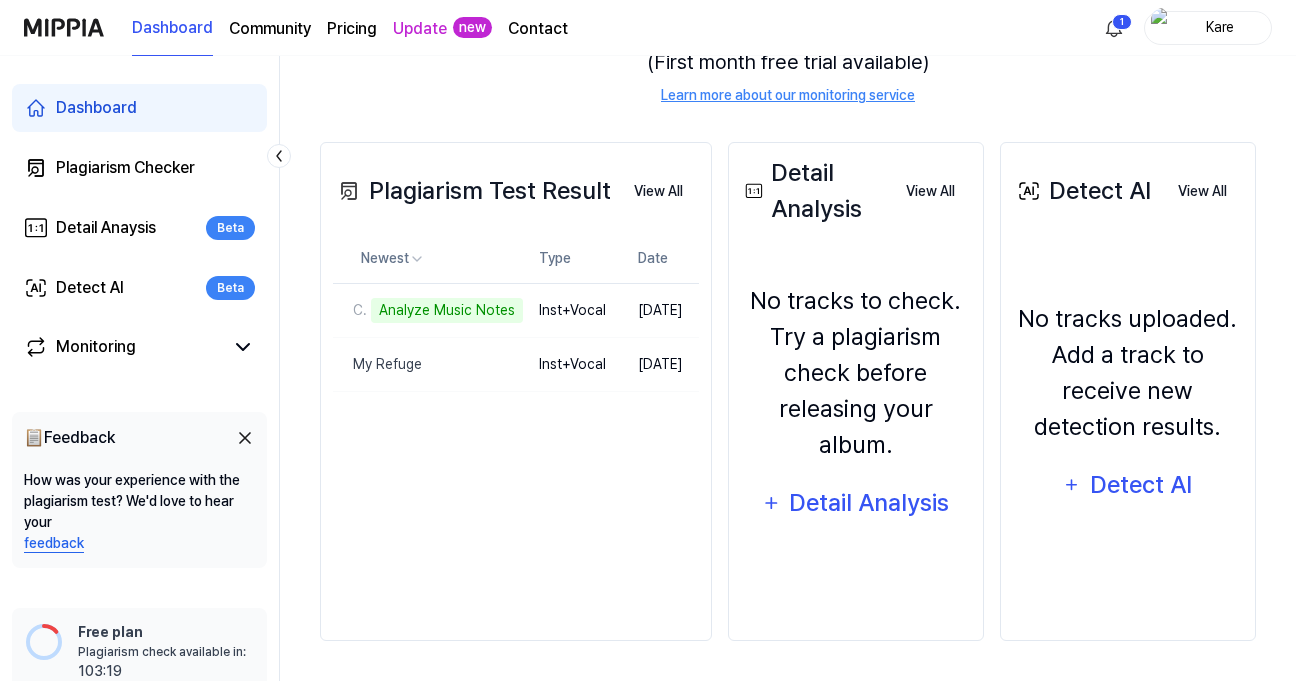 drag, startPoint x: 441, startPoint y: 235, endPoint x: 399, endPoint y: 464, distance: 232.81967 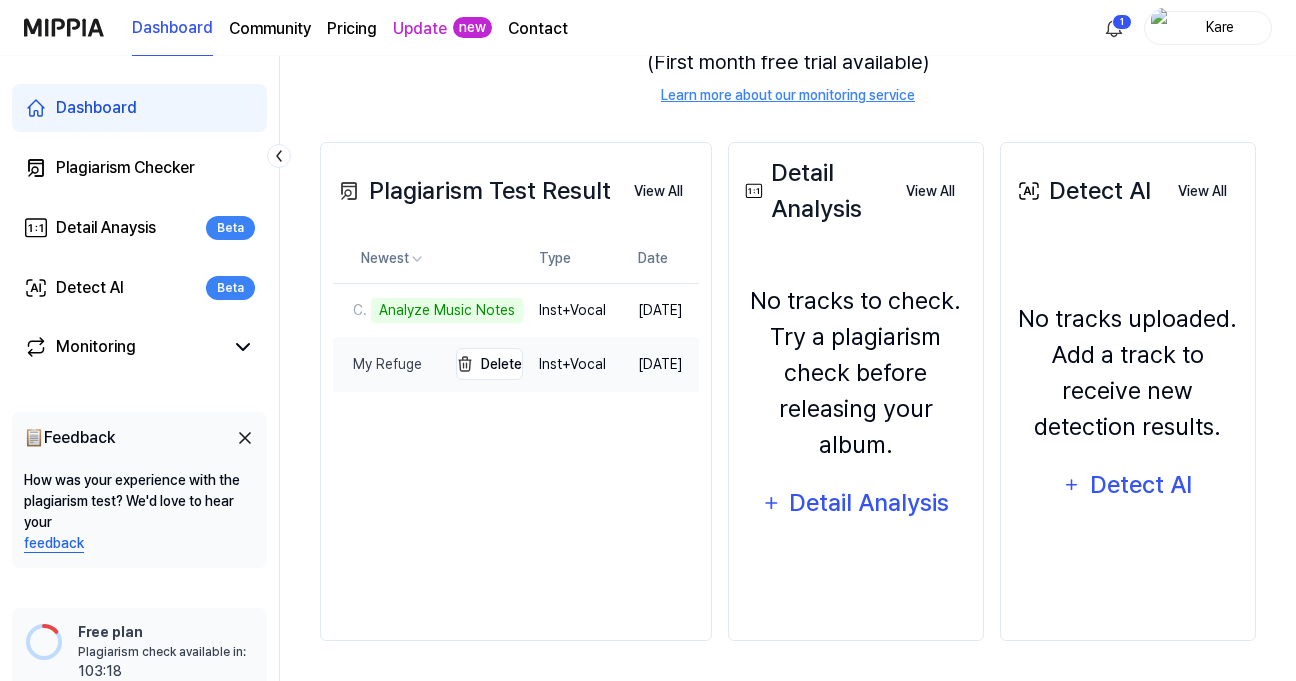 click on "My Refuge" at bounding box center [377, 364] 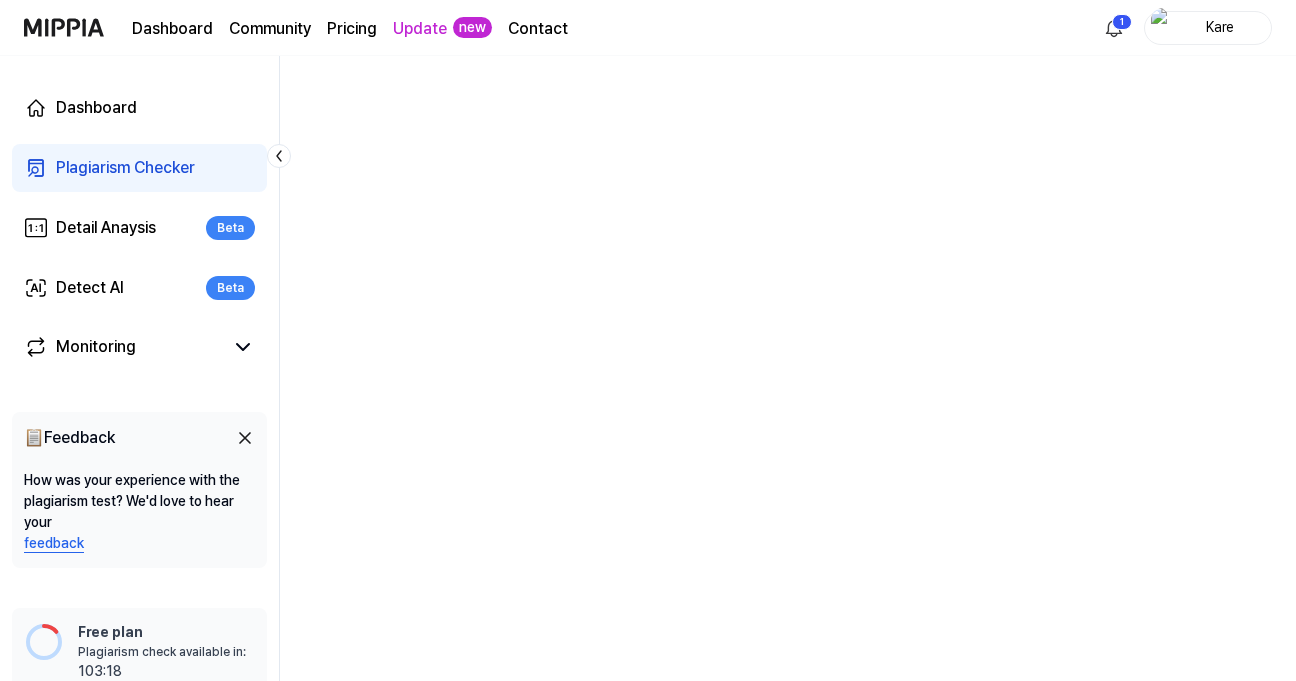 scroll, scrollTop: 0, scrollLeft: 0, axis: both 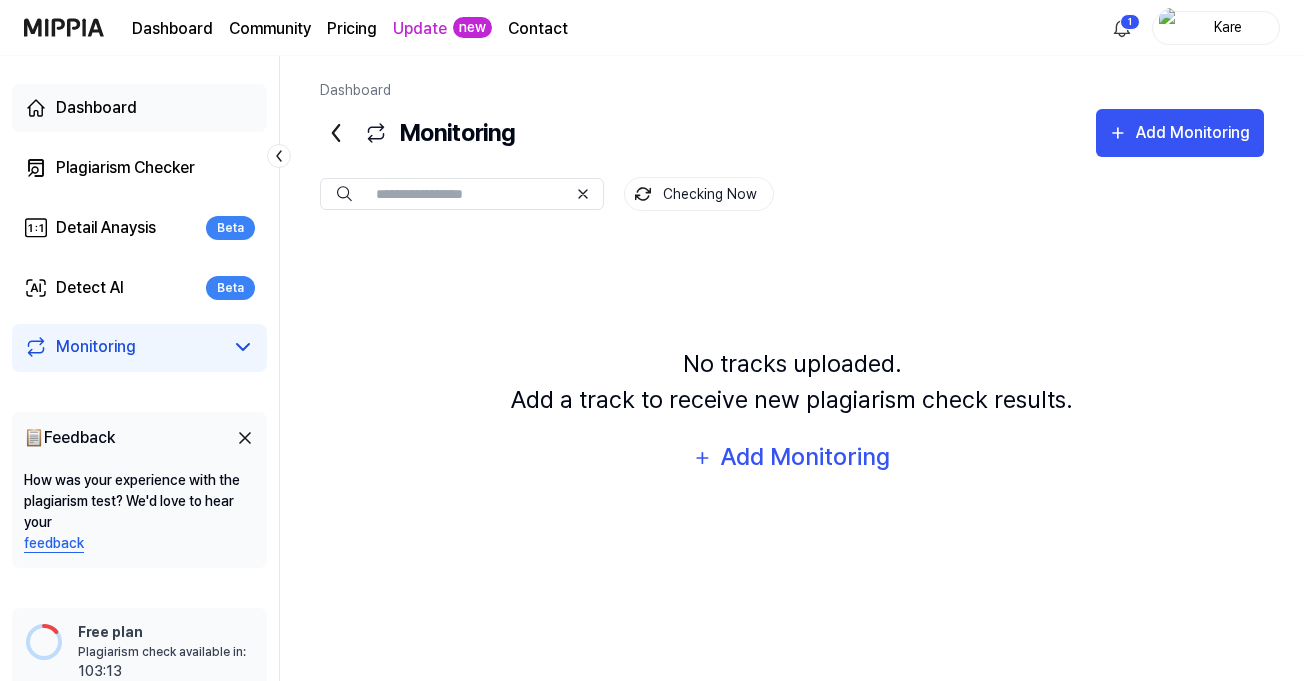 click on "Dashboard" at bounding box center (96, 108) 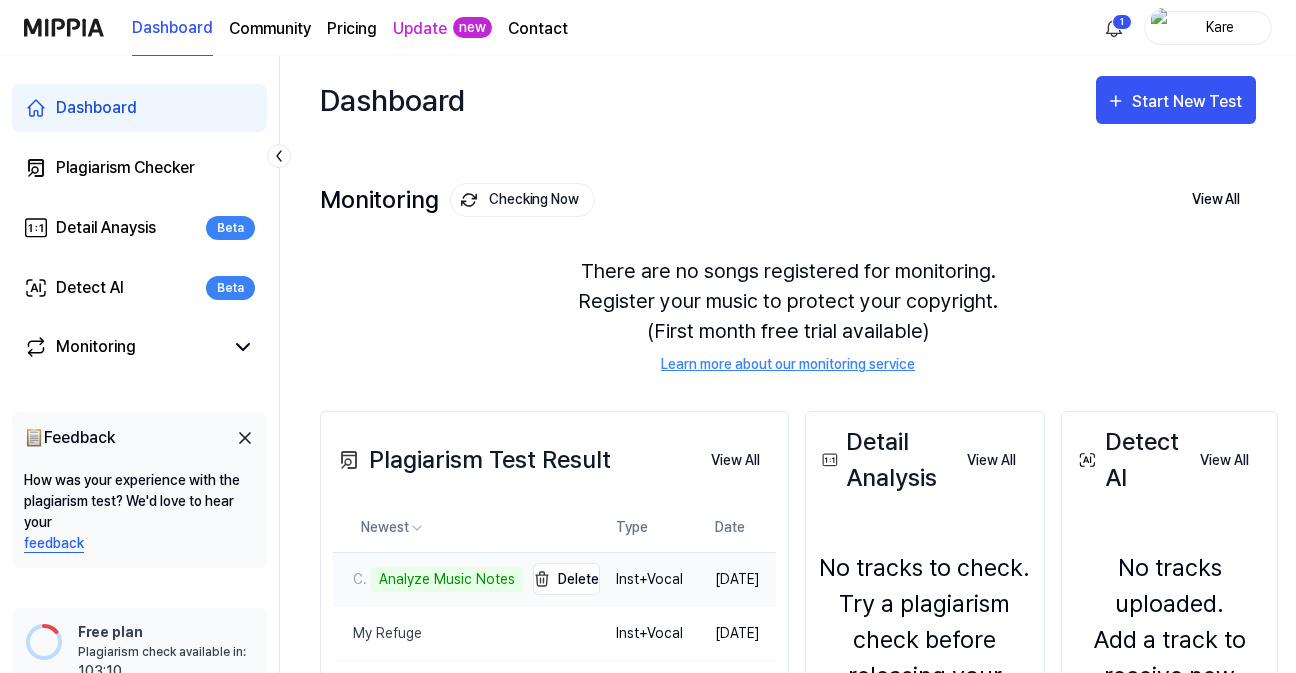click on "Analyze Music Notes" at bounding box center (447, 579) 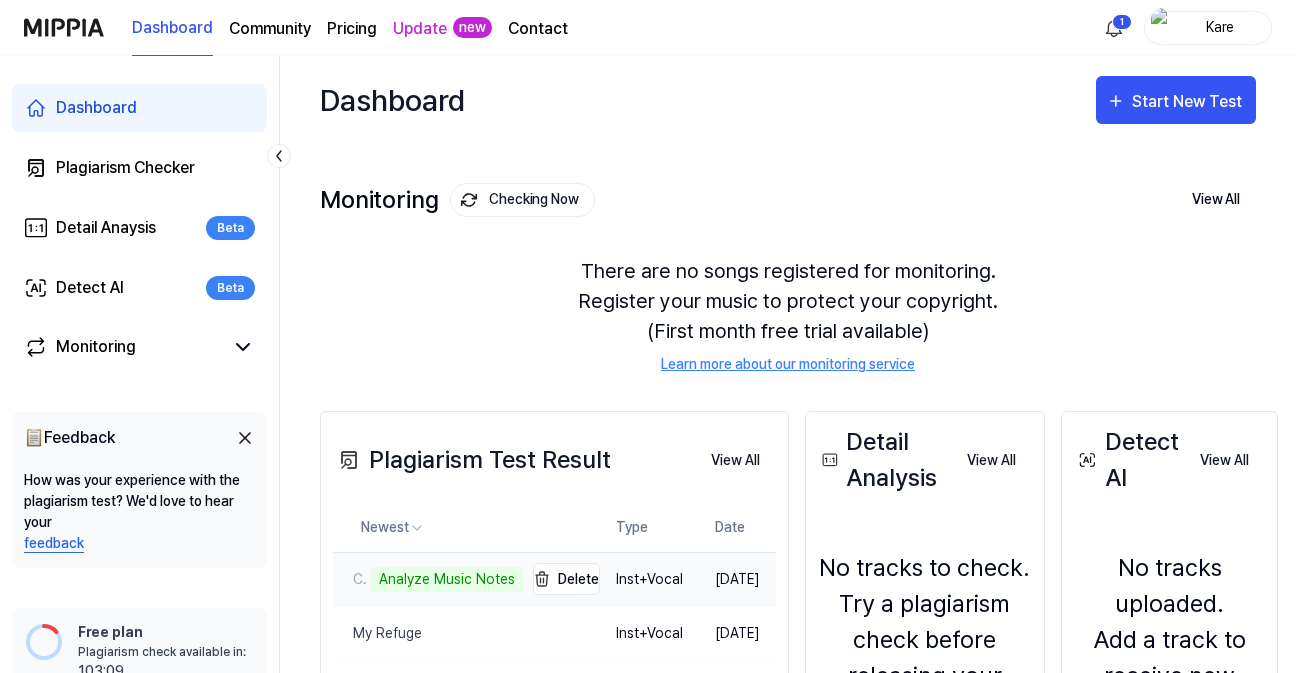 click on "Analyze Music Notes" at bounding box center (447, 579) 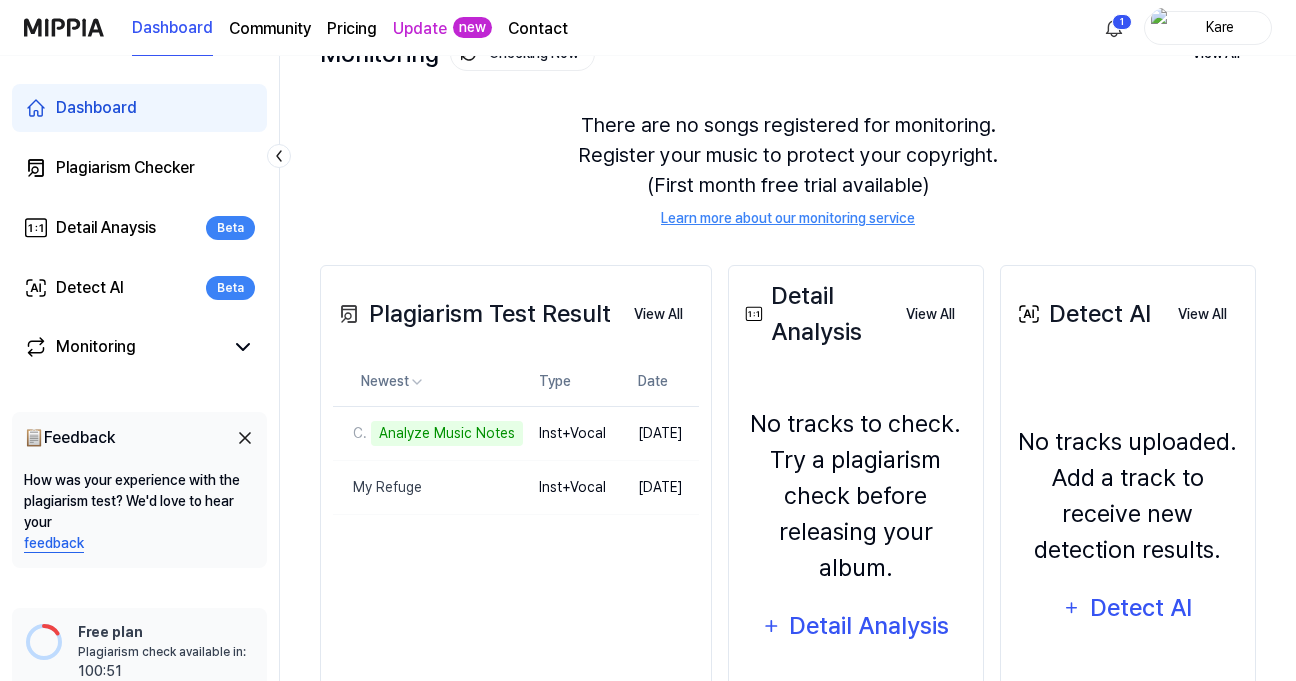 scroll, scrollTop: 143, scrollLeft: 0, axis: vertical 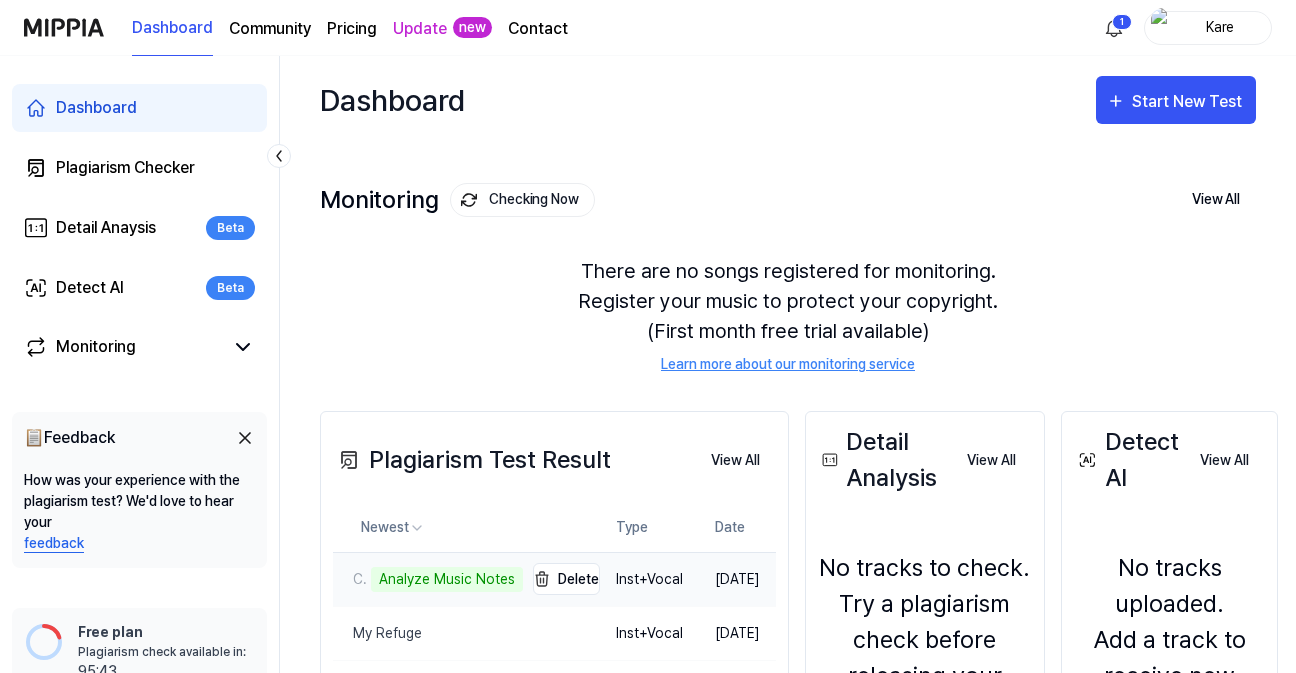 click on "Analyze Music Notes" at bounding box center [447, 579] 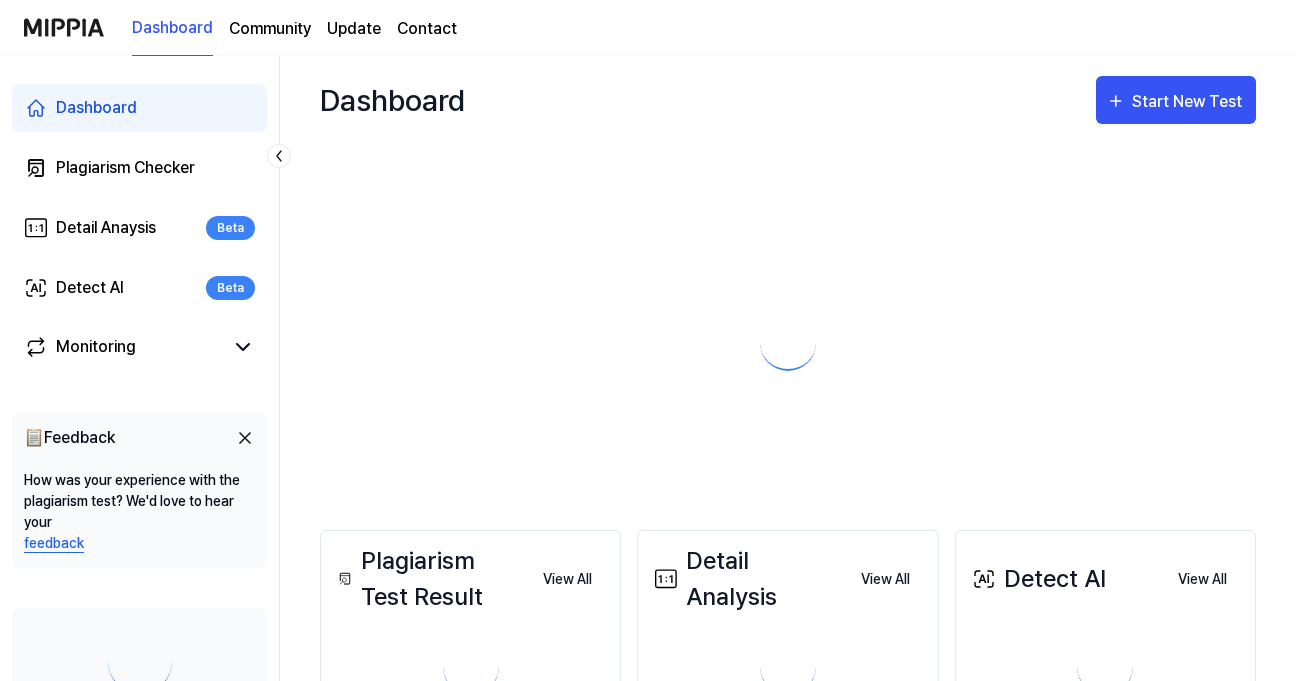 scroll, scrollTop: 0, scrollLeft: 0, axis: both 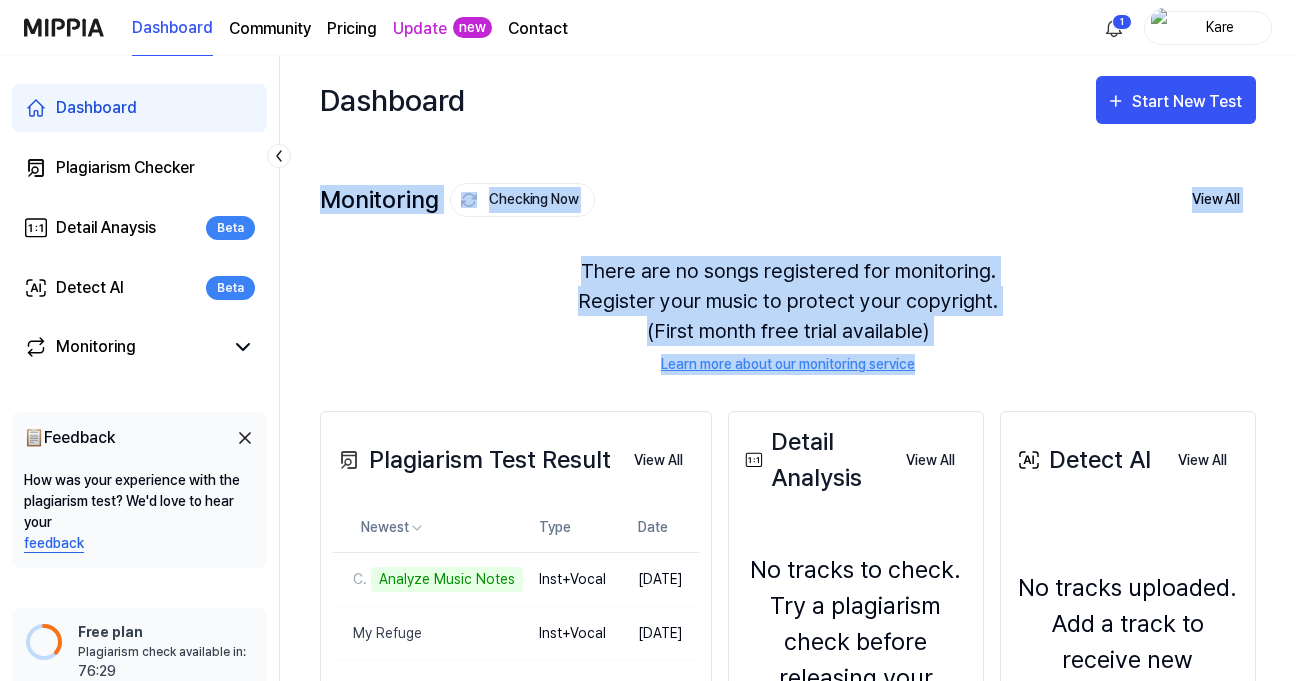 click on "Dashboard Community Pricing Update new Contact 1 Kare Dashboard Plagiarism Checker Detail Anaysis Beta Detect AI Beta Monitoring 📋  Feedback How was your experience with the plagiarism test? We'd love to hear your  feedback Free plan Plagiarism check available in:  available in:      76:29 Get started Dashboard Start New Test Monitoring Checking Now View All Monitoring There are no songs registered for monitoring.
Register your music to protect your copyright.
(First month free trial available) Learn more about our monitoring service Plagiarism Test Result View All Plagiarism Test Result Newest Type Date Close to the Shepherd  (Remix) (1.12x) Analyze Music Notes Delete Inst+Vocal [DATE] My Refuge Delete Inst+Vocal [DATE] View All Detail Analysis View All Detail Analysis No tracks to check.
Try a plagiarism check before releasing your album. Detail Analysis View All Detect AI View All Detect AI No tracks uploaded.
Add a track to receive new detection results. Detect AI View All" at bounding box center [648, 340] 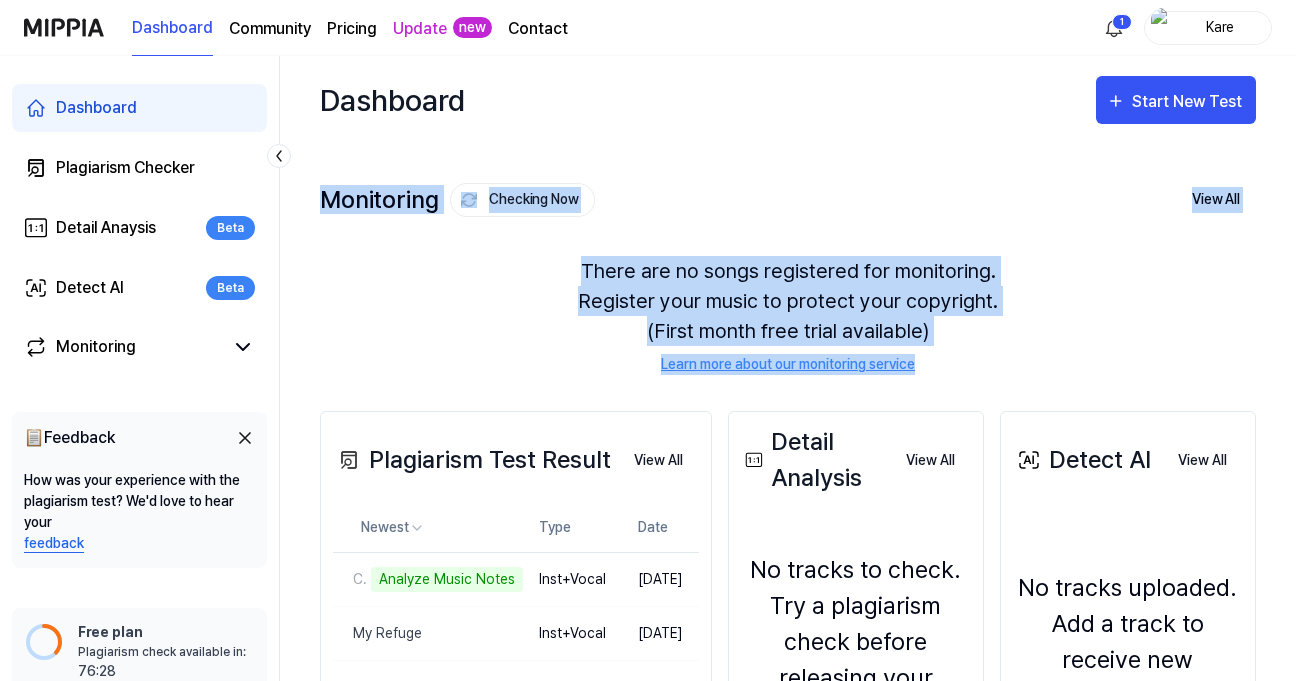 click on "There are no songs registered for monitoring.
Register your music to protect your copyright.
(First month free trial available) Learn more about our monitoring service" at bounding box center (788, 315) 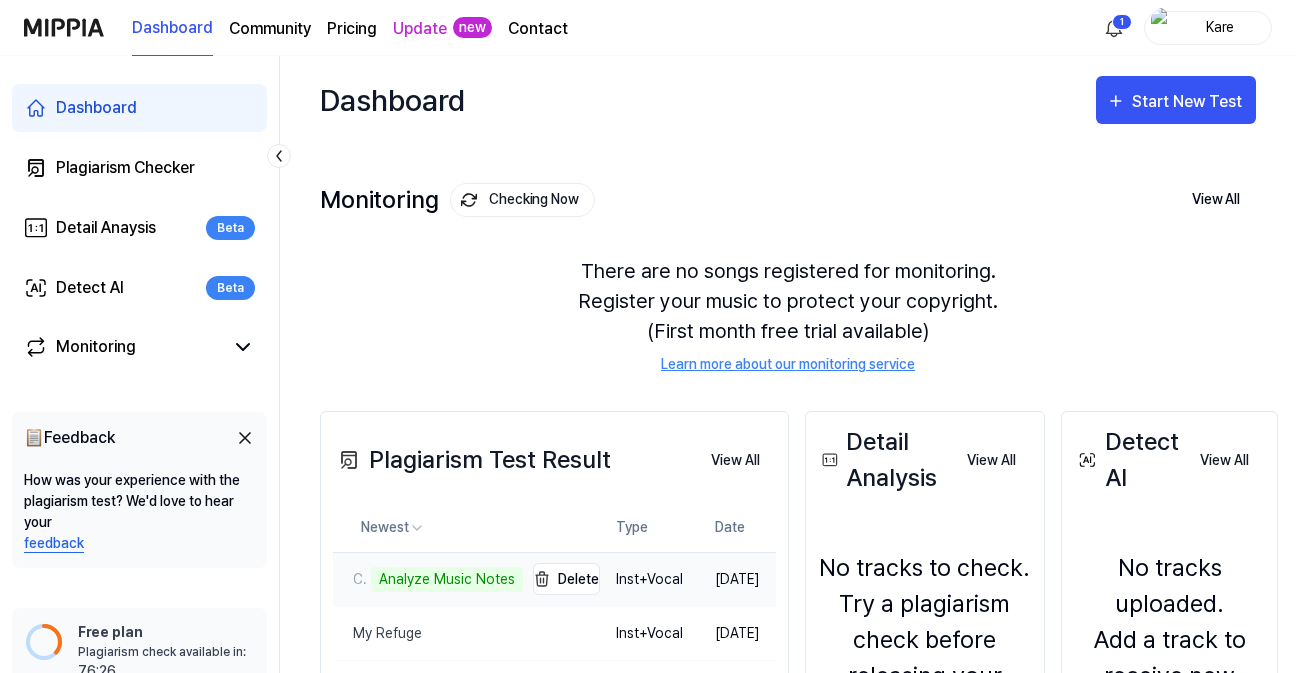 click on "Analyze Music Notes" at bounding box center [447, 579] 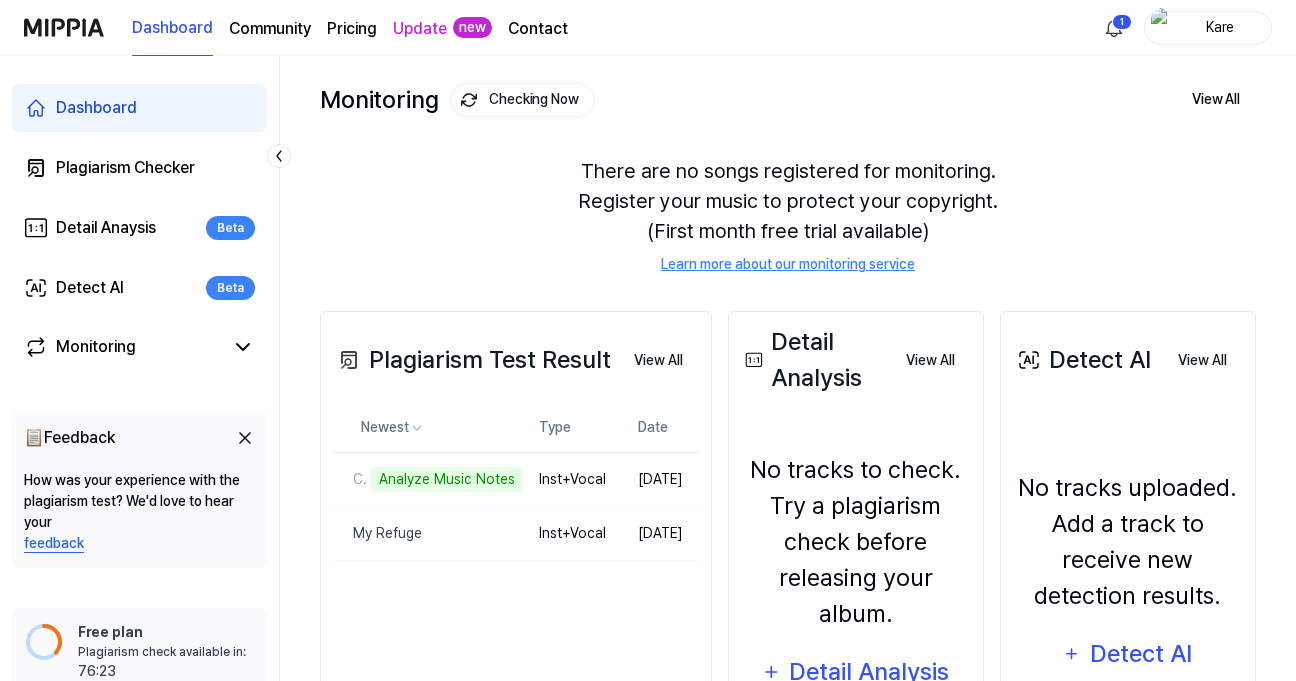 scroll, scrollTop: 109, scrollLeft: 0, axis: vertical 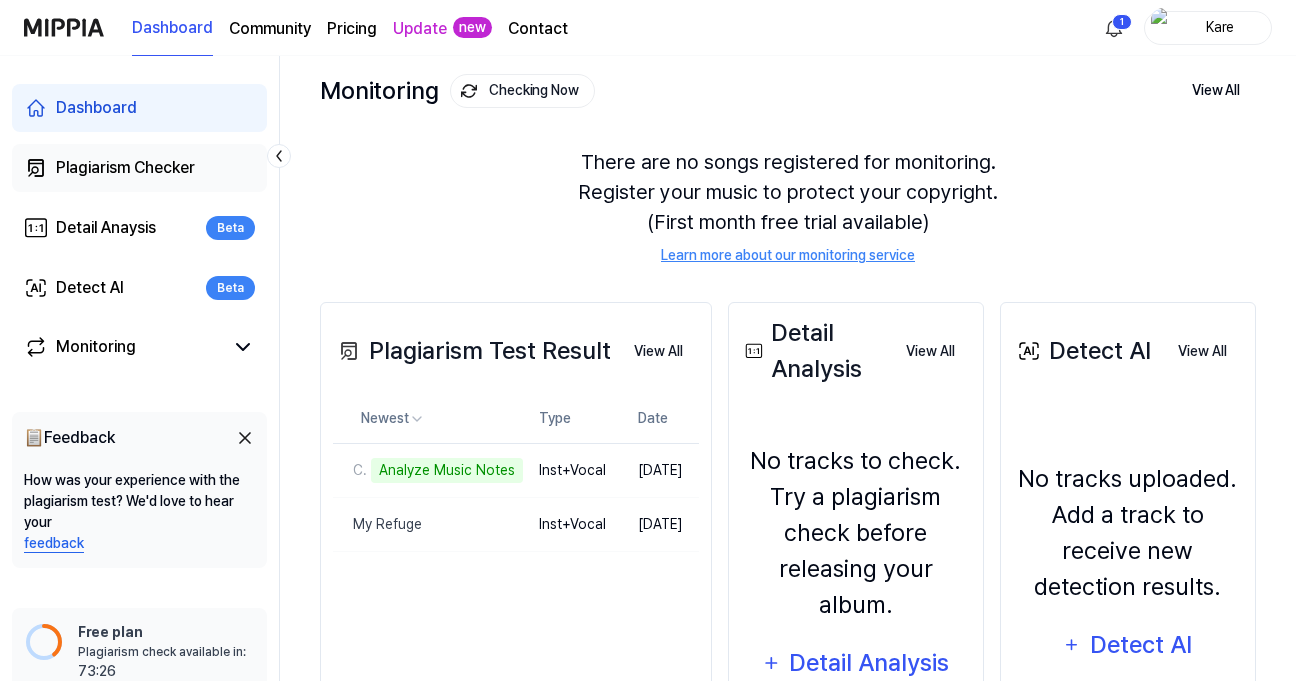 click on "Plagiarism Checker" at bounding box center [125, 168] 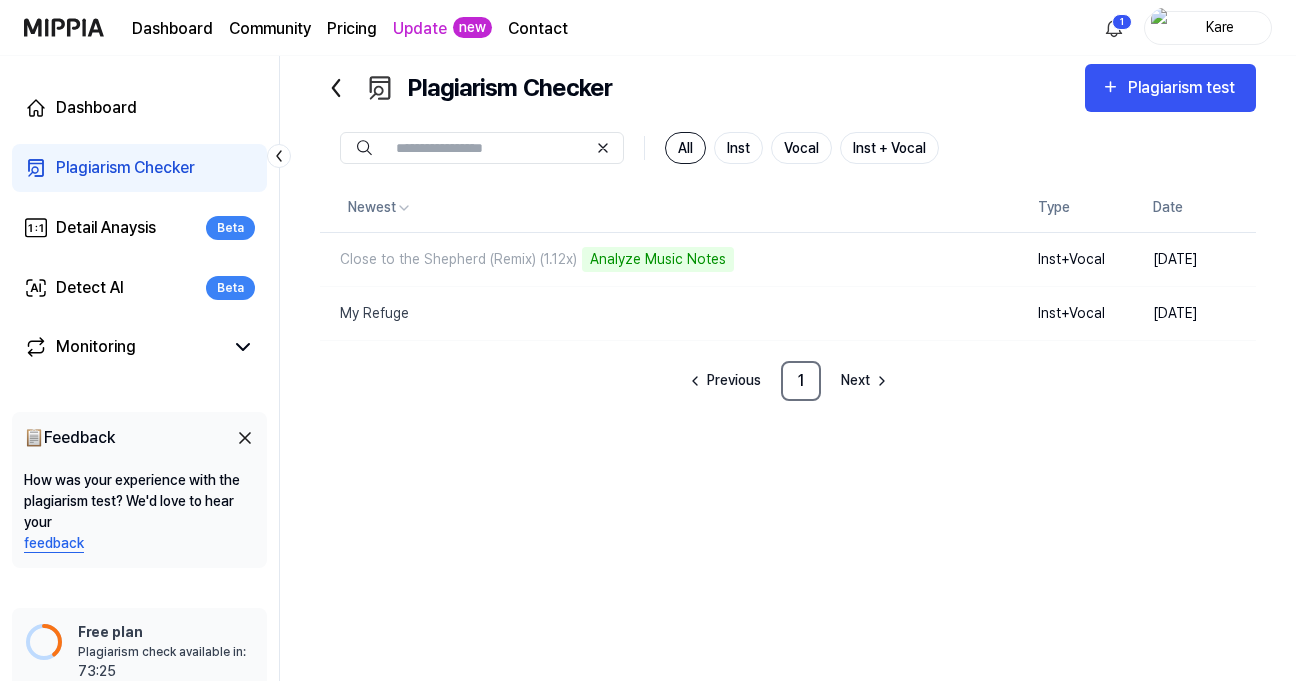 scroll, scrollTop: 45, scrollLeft: 0, axis: vertical 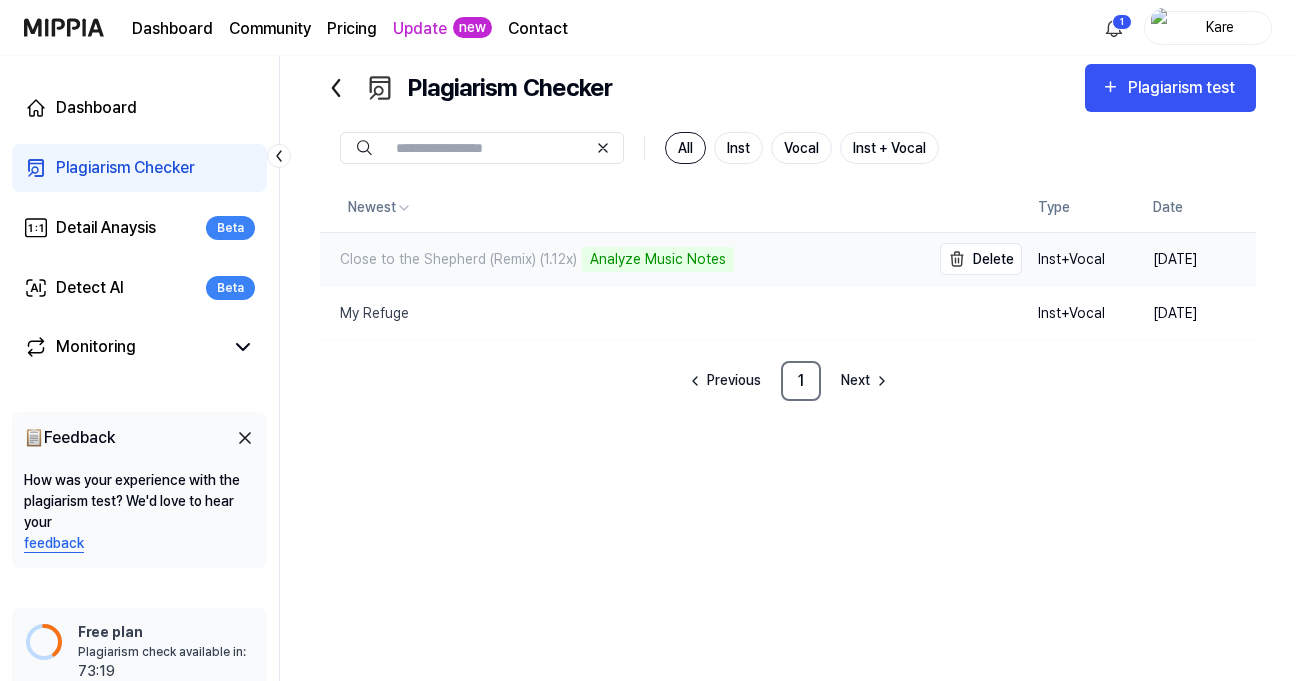 click on "Close to the Shepherd  (Remix) (1.12x) Analyze Music Notes" at bounding box center (625, 259) 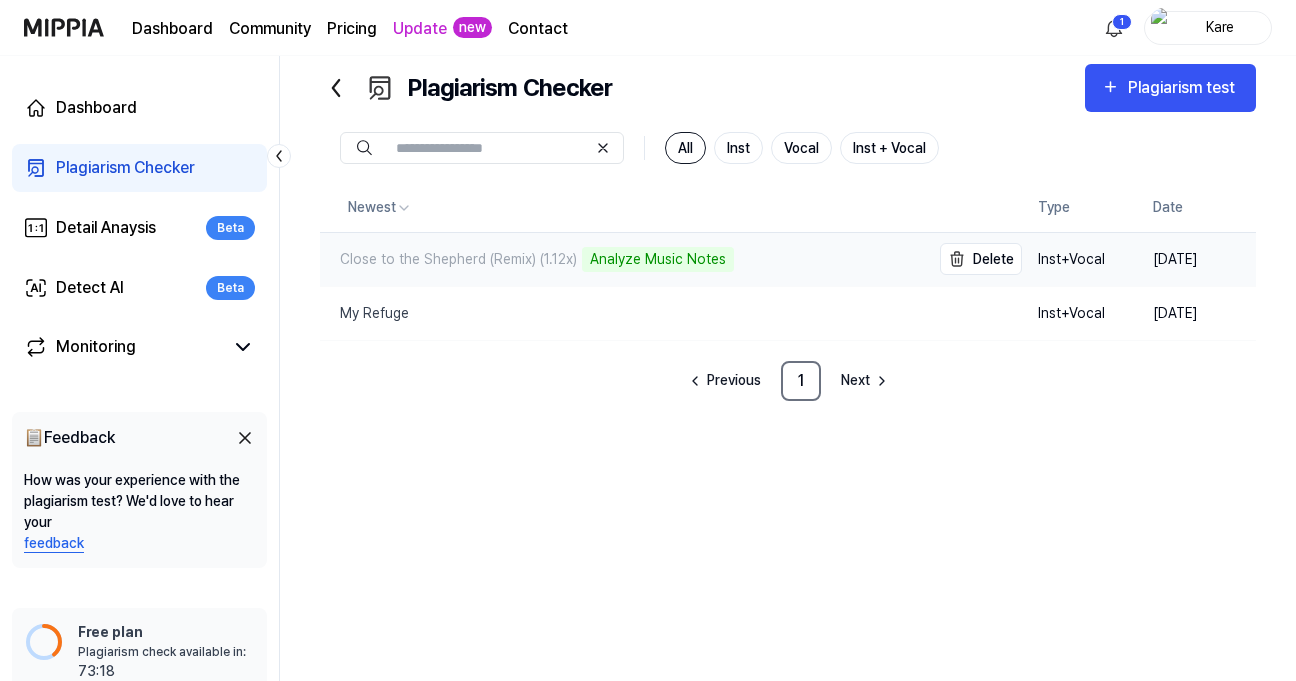 click on "Analyze Music Notes" at bounding box center [658, 259] 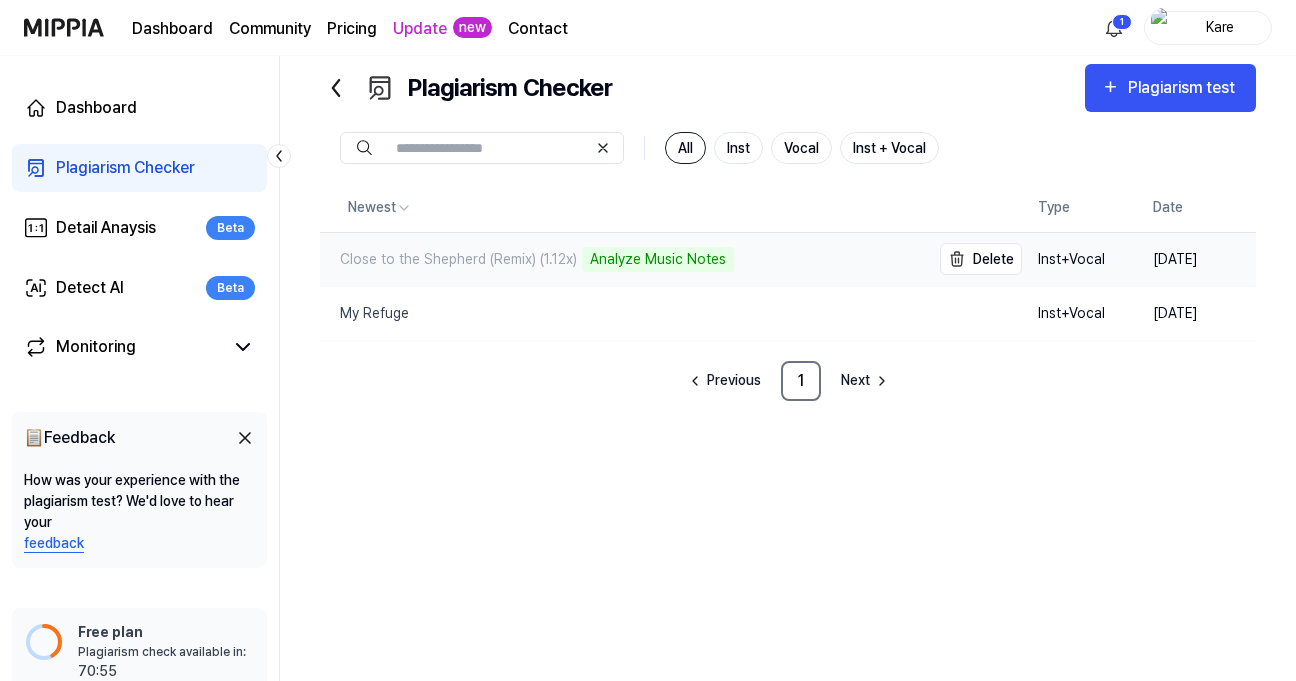 click on "Analyze Music Notes" at bounding box center [658, 259] 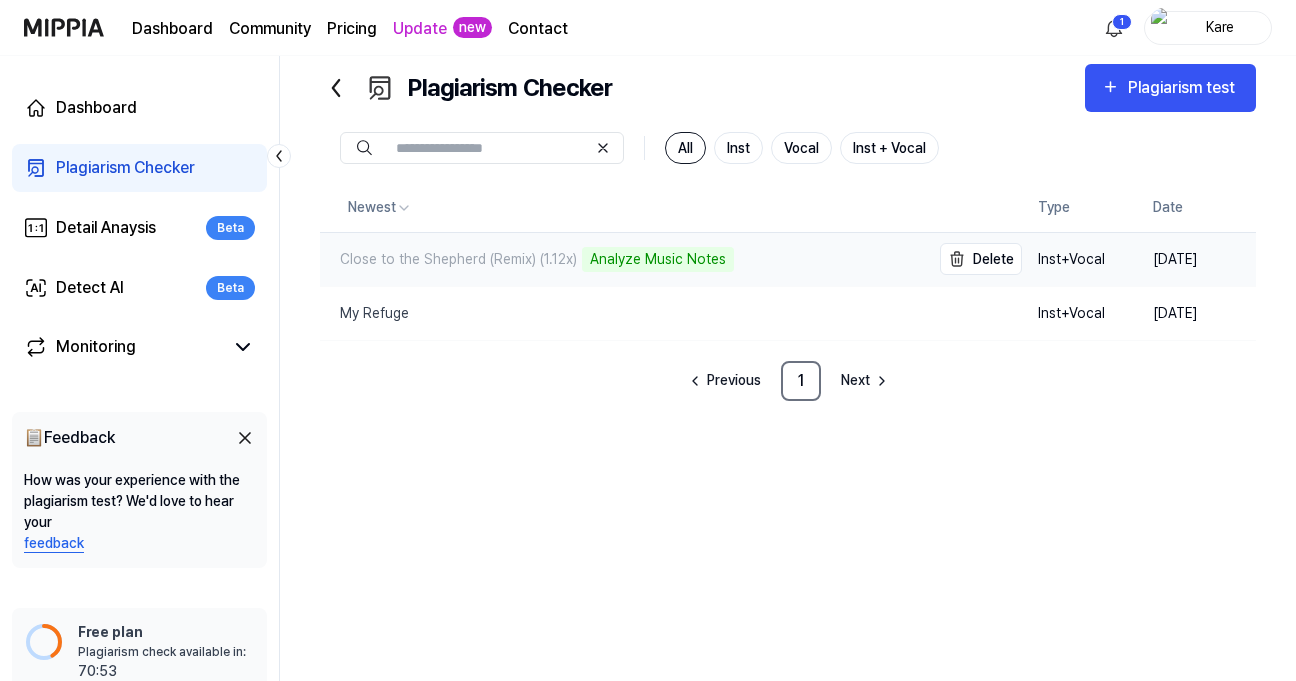 drag, startPoint x: 463, startPoint y: 262, endPoint x: 540, endPoint y: 270, distance: 77.41447 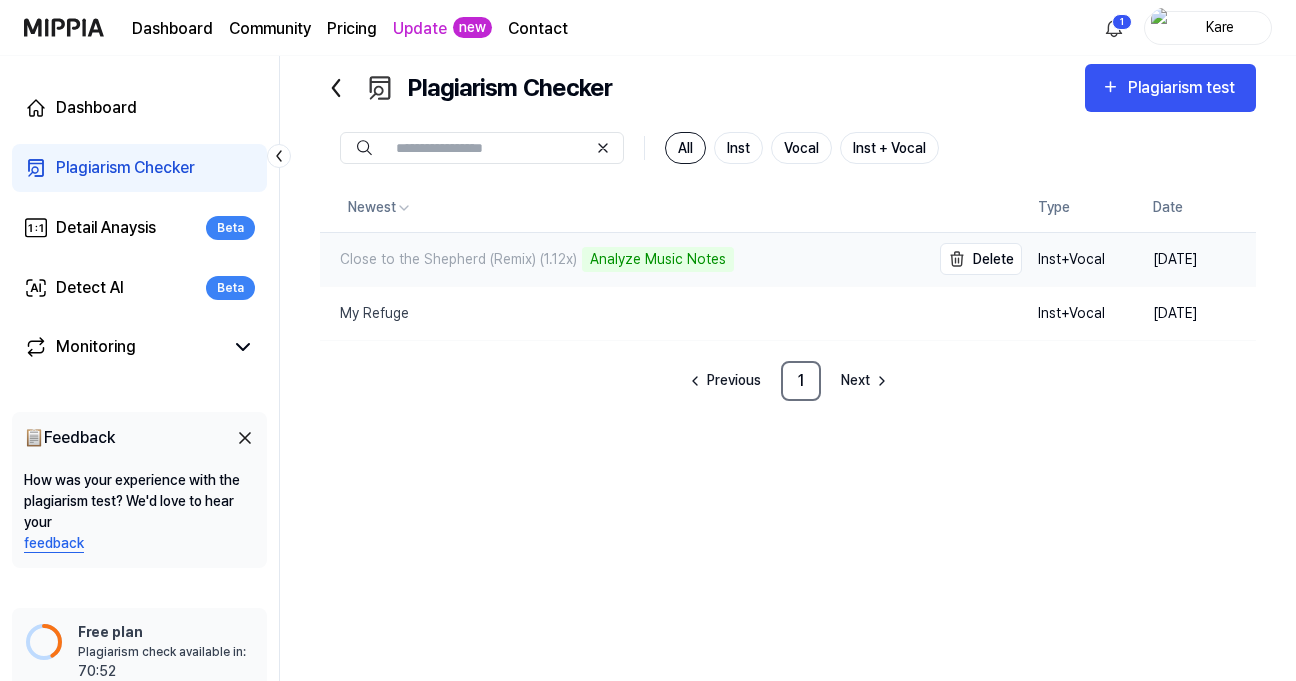 drag, startPoint x: 540, startPoint y: 270, endPoint x: 490, endPoint y: 263, distance: 50.48762 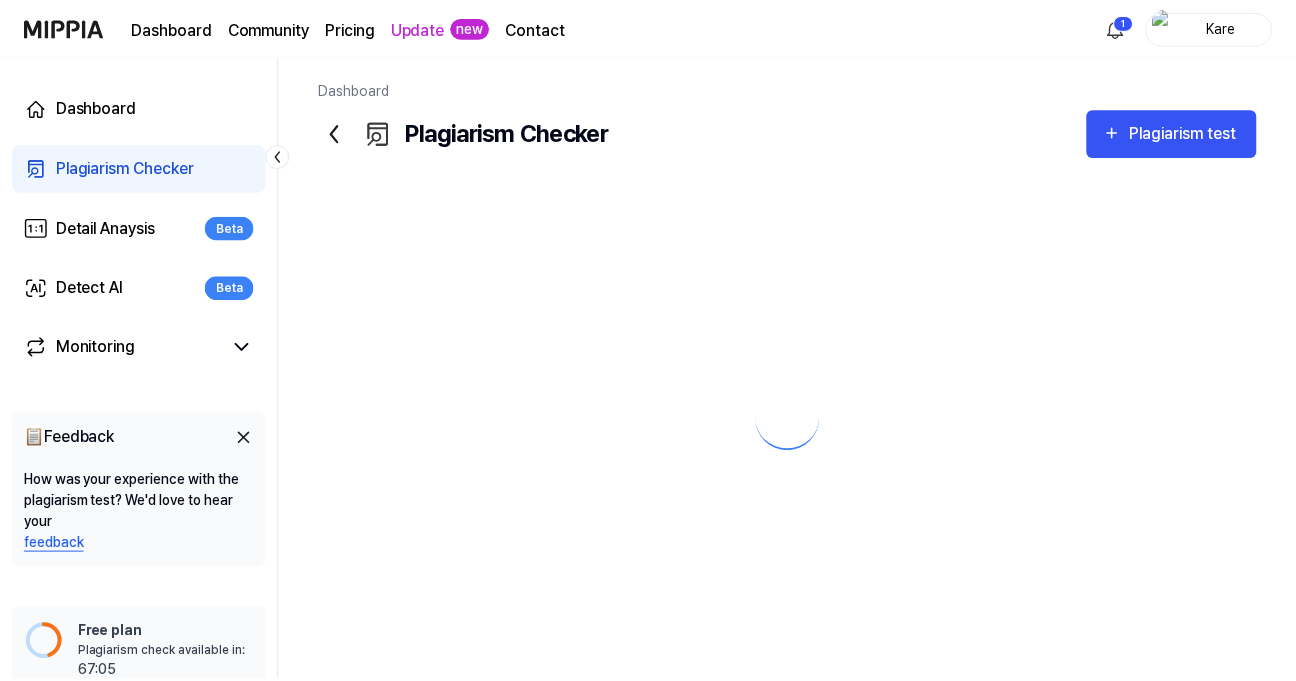 scroll, scrollTop: 0, scrollLeft: 0, axis: both 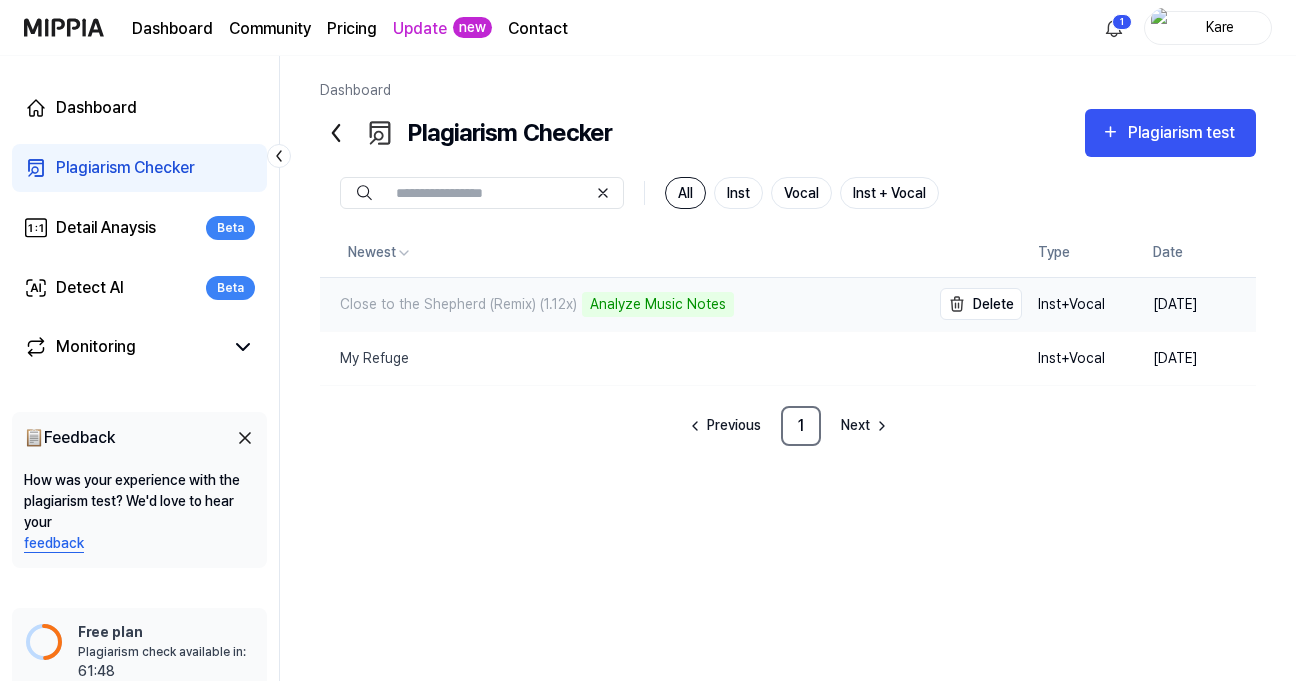 click on "Analyze Music Notes" at bounding box center (658, 304) 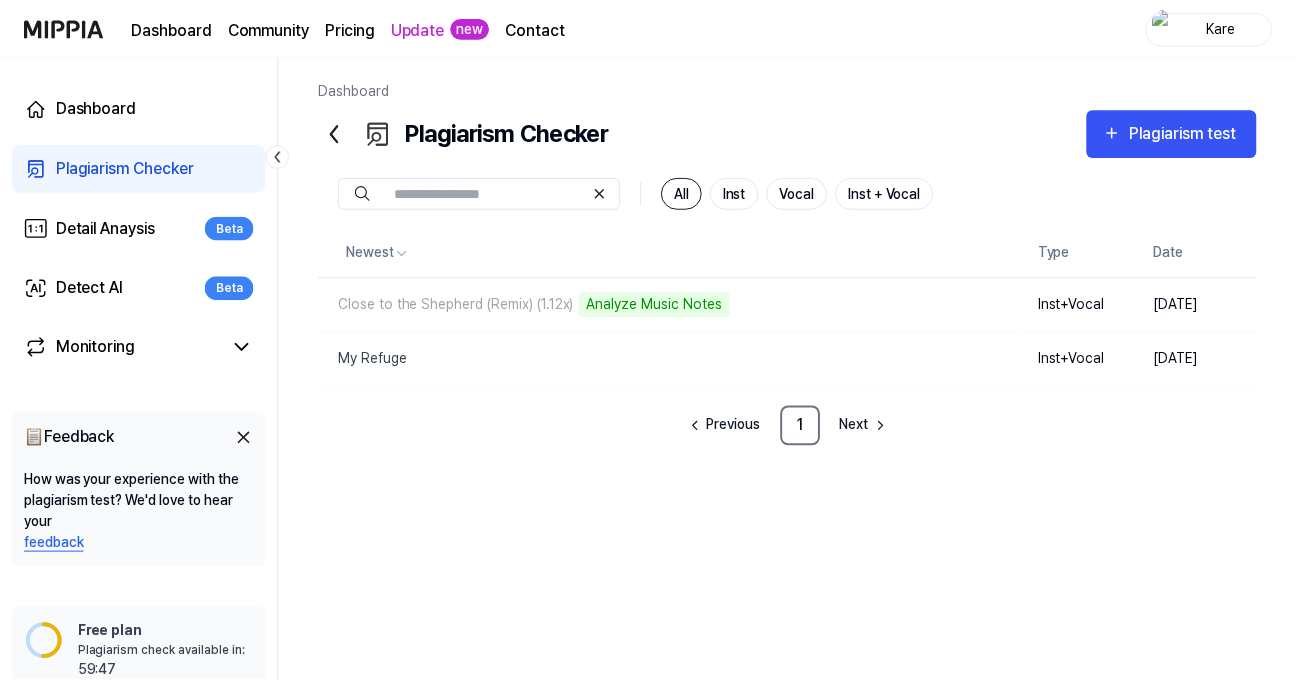 scroll, scrollTop: 0, scrollLeft: 0, axis: both 